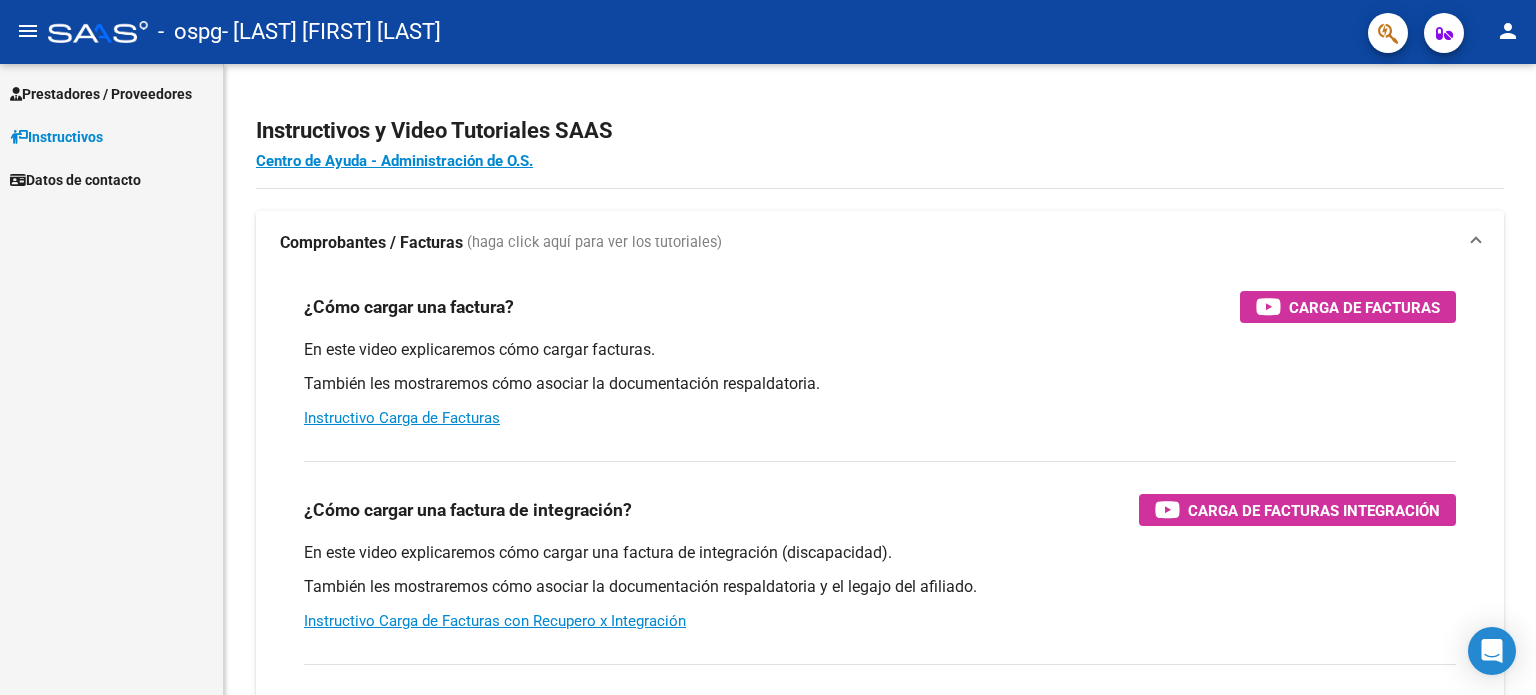 scroll, scrollTop: 0, scrollLeft: 0, axis: both 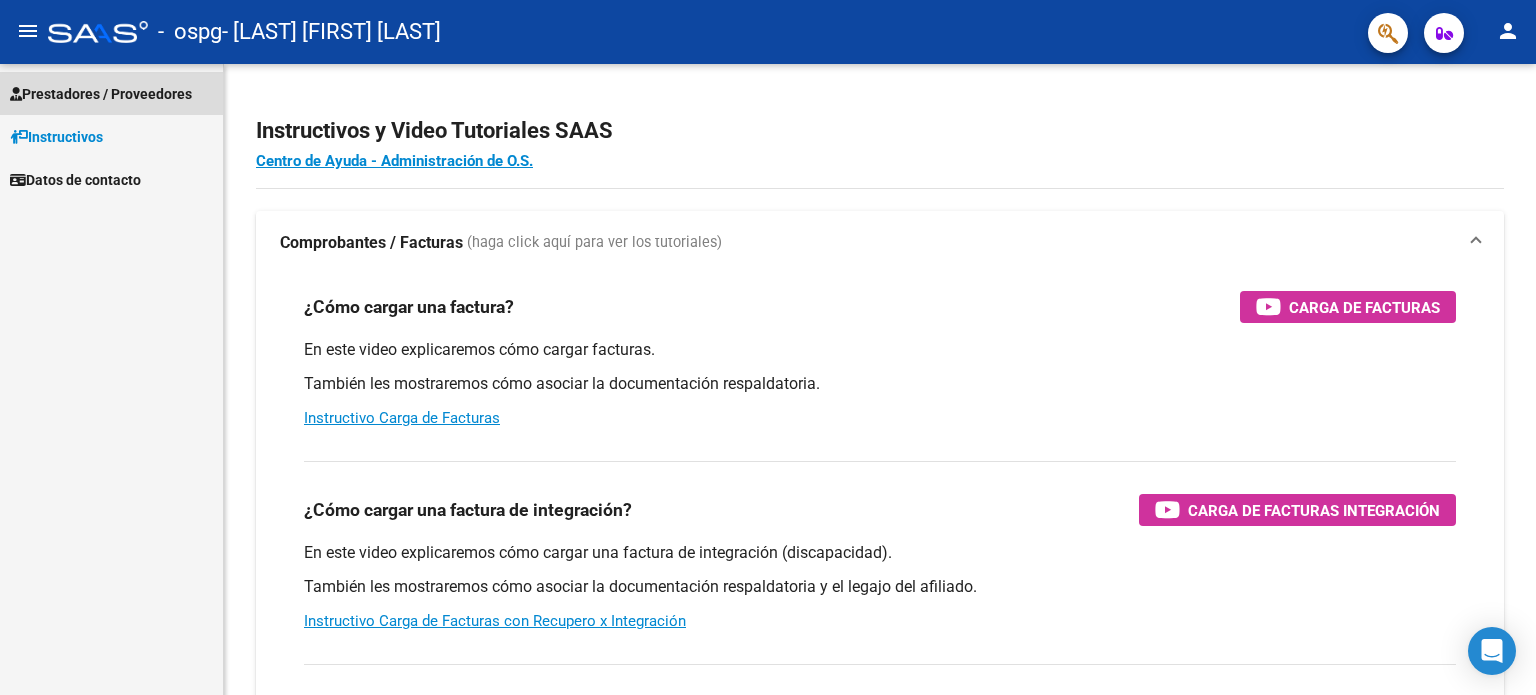 click on "Prestadores / Proveedores" at bounding box center [101, 94] 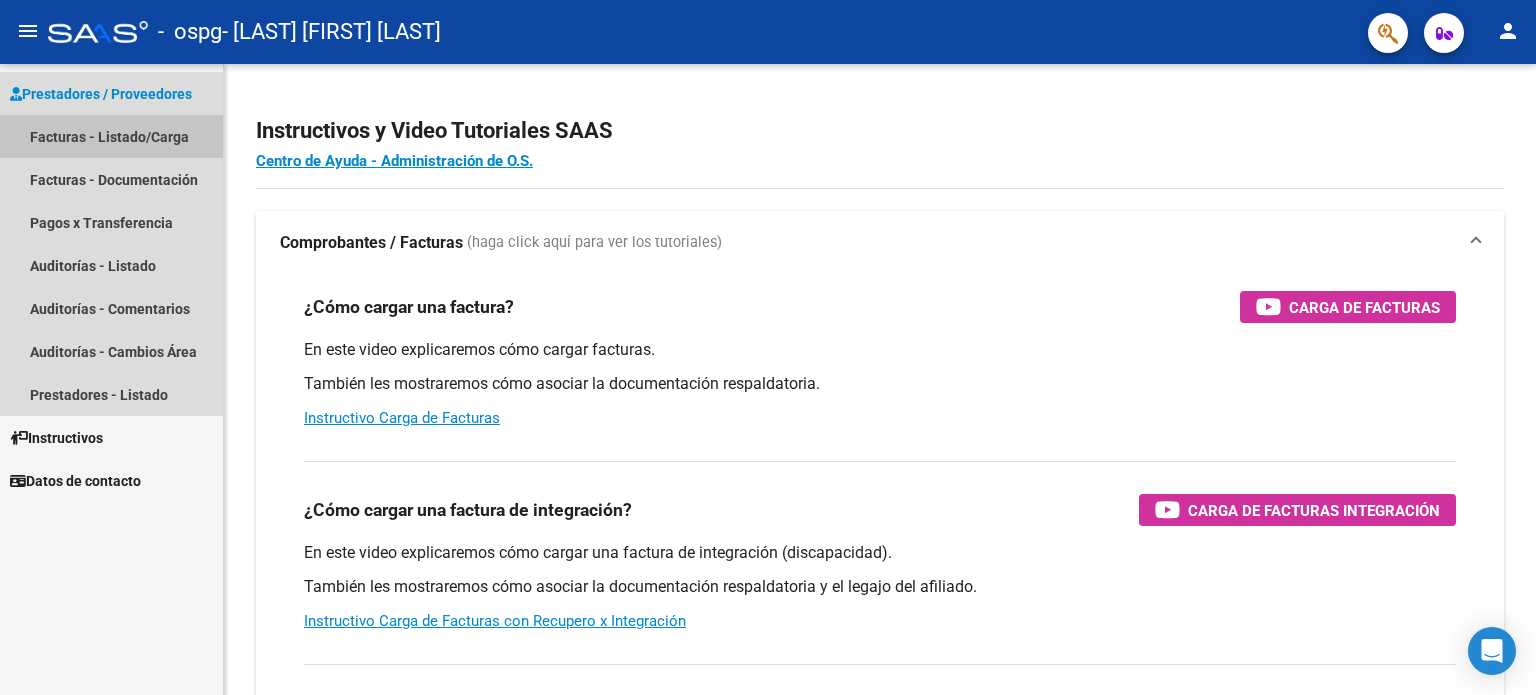click on "Facturas - Listado/Carga" at bounding box center (111, 136) 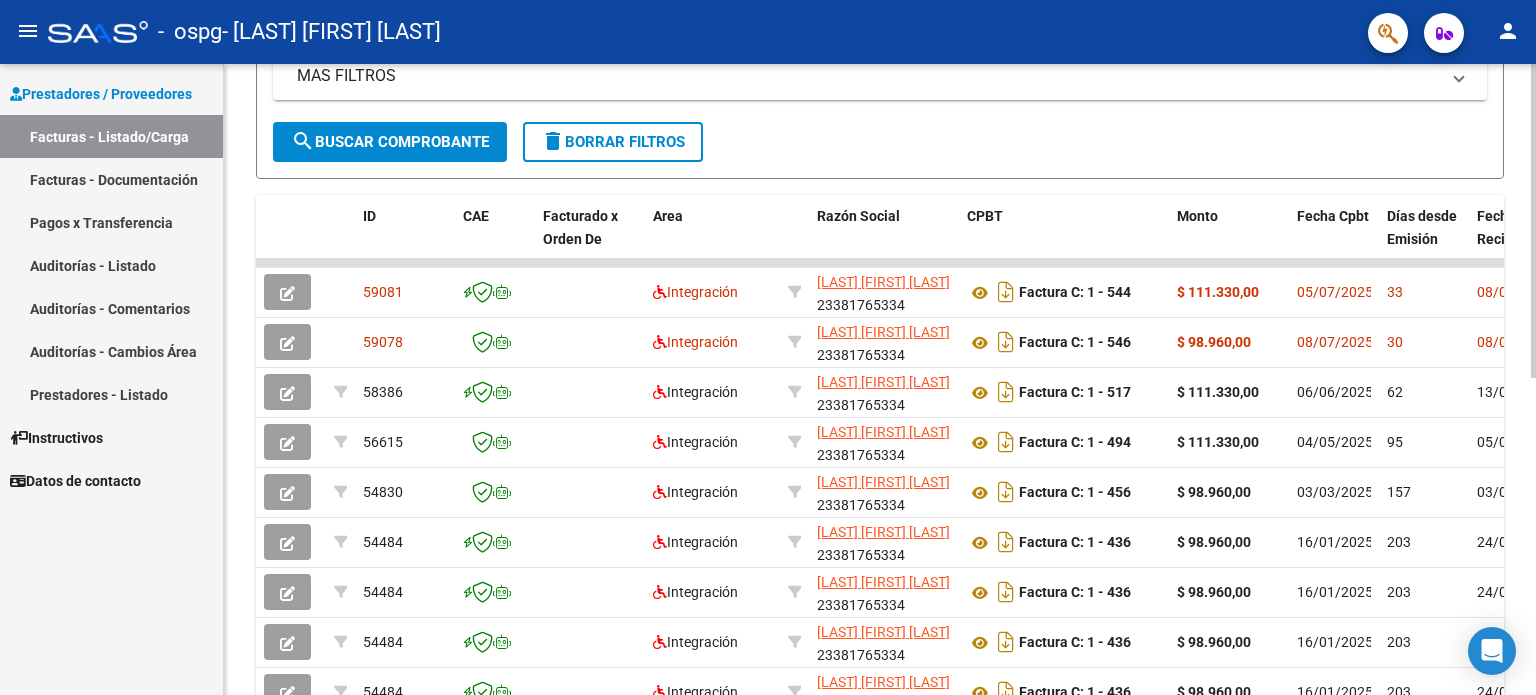 scroll, scrollTop: 448, scrollLeft: 0, axis: vertical 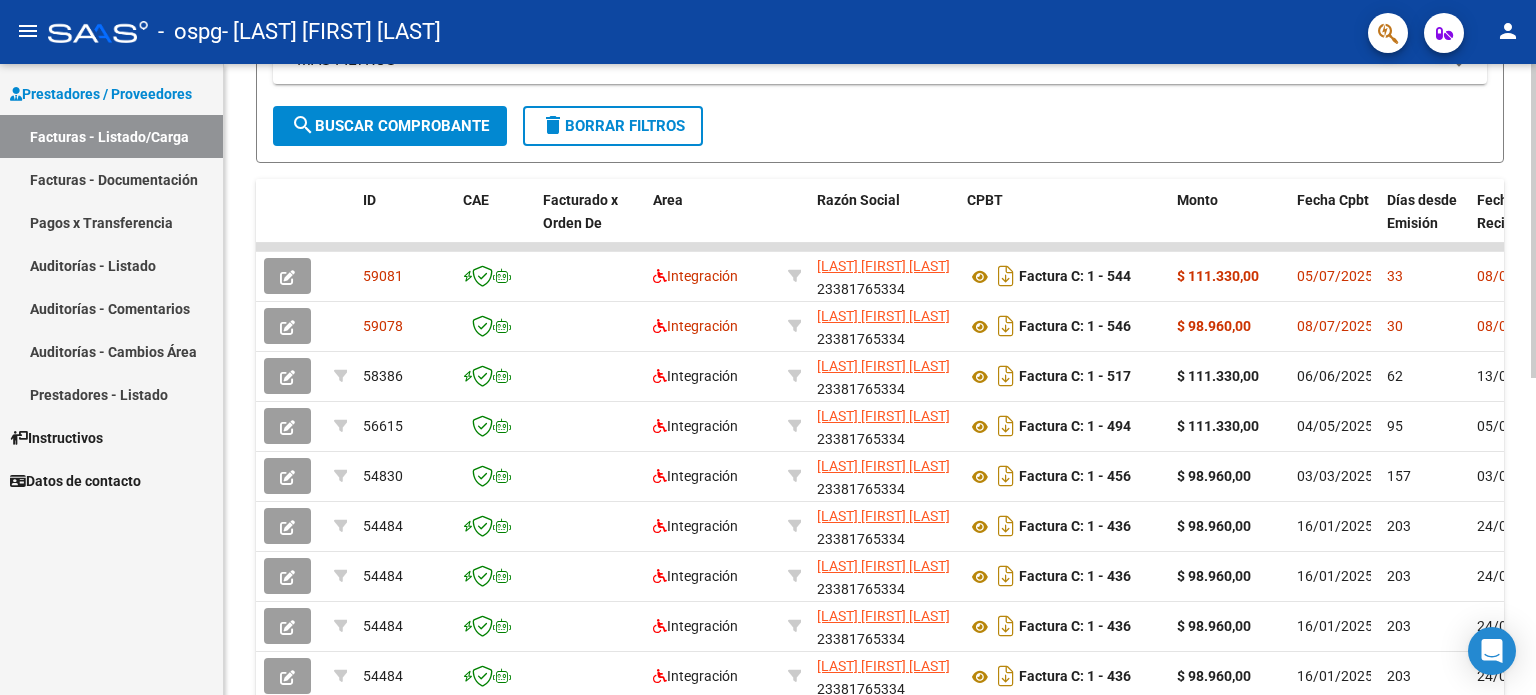 click on "Video tutorial   PRESTADORES -> Listado de CPBTs Emitidos por Prestadores / Proveedores (alt+q)   Cargar Comprobante
cloud_download  CSV  cloud_download  EXCEL  cloud_download  Estandar   Descarga Masiva
Filtros Id Area Area Todos Confirmado   Mostrar totalizadores   FILTROS DEL COMPROBANTE  Comprobante Tipo Comprobante Tipo Start date – End date Fec. Comprobante Desde / Hasta Días Emisión Desde(cant. días) Días Emisión Hasta(cant. días) CUIT / Razón Social Pto. Venta Nro. Comprobante Código SSS CAE Válido CAE Válido Todos Cargado Módulo Hosp. Todos Tiene facturacion Apócrifa Hospital Refes  FILTROS DE INTEGRACION  Período De Prestación Campos del Archivo de Rendición Devuelto x SSS (dr_envio) Todos Rendido x SSS (dr_envio) Tipo de Registro Tipo de Registro Período Presentación Período Presentación Campos del Legajo Asociado (preaprobación) Afiliado Legajo (cuil/nombre) Todos Solo facturas preaprobadas  MAS FILTROS  Todos Con Doc. Respaldatoria Todos Con Trazabilidad Todos – –" 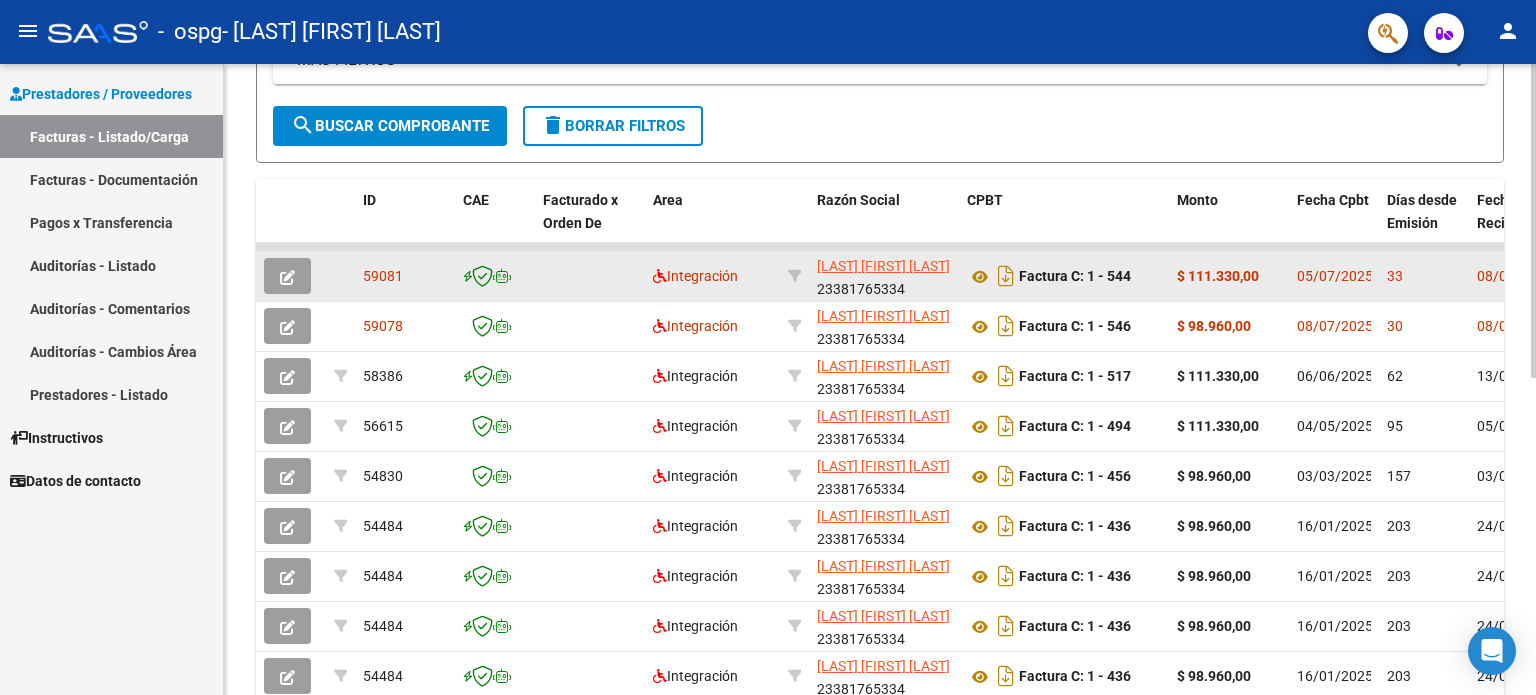click on "Integración" 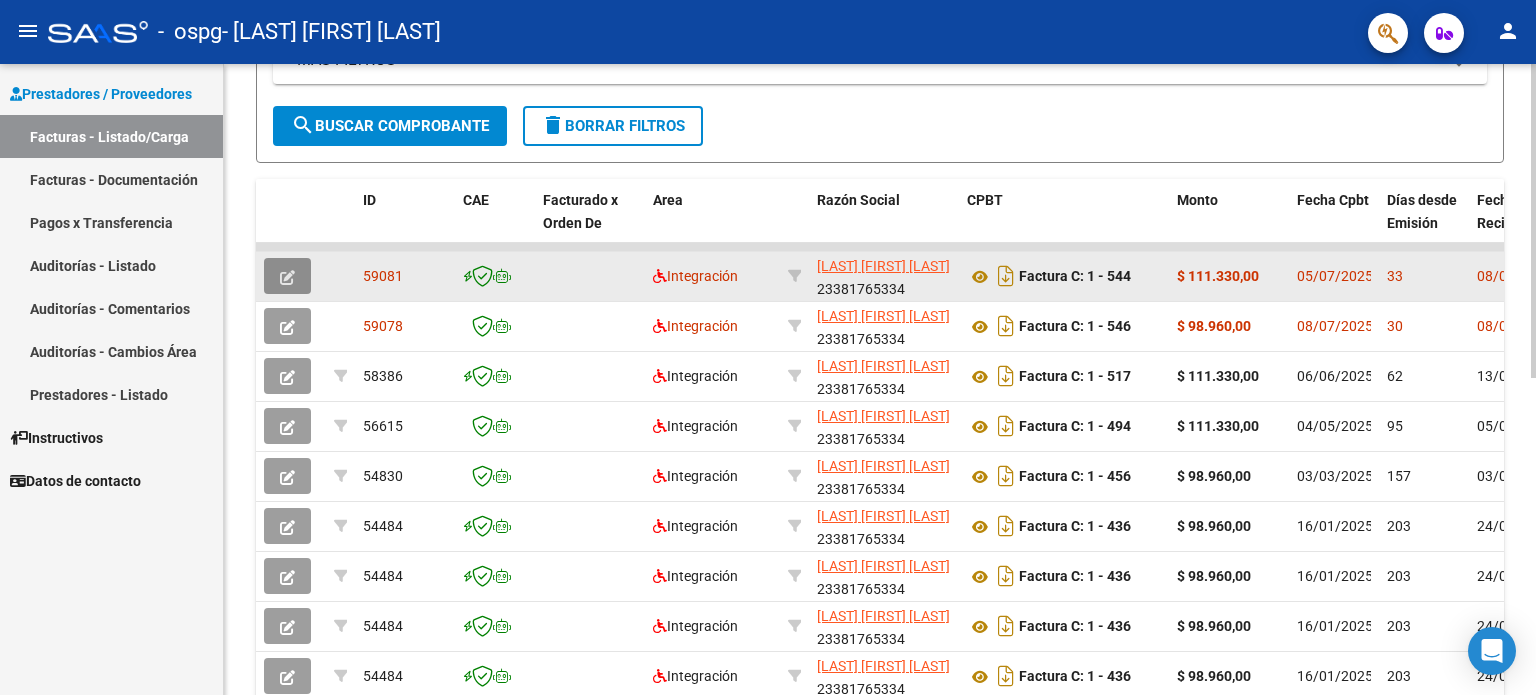 click 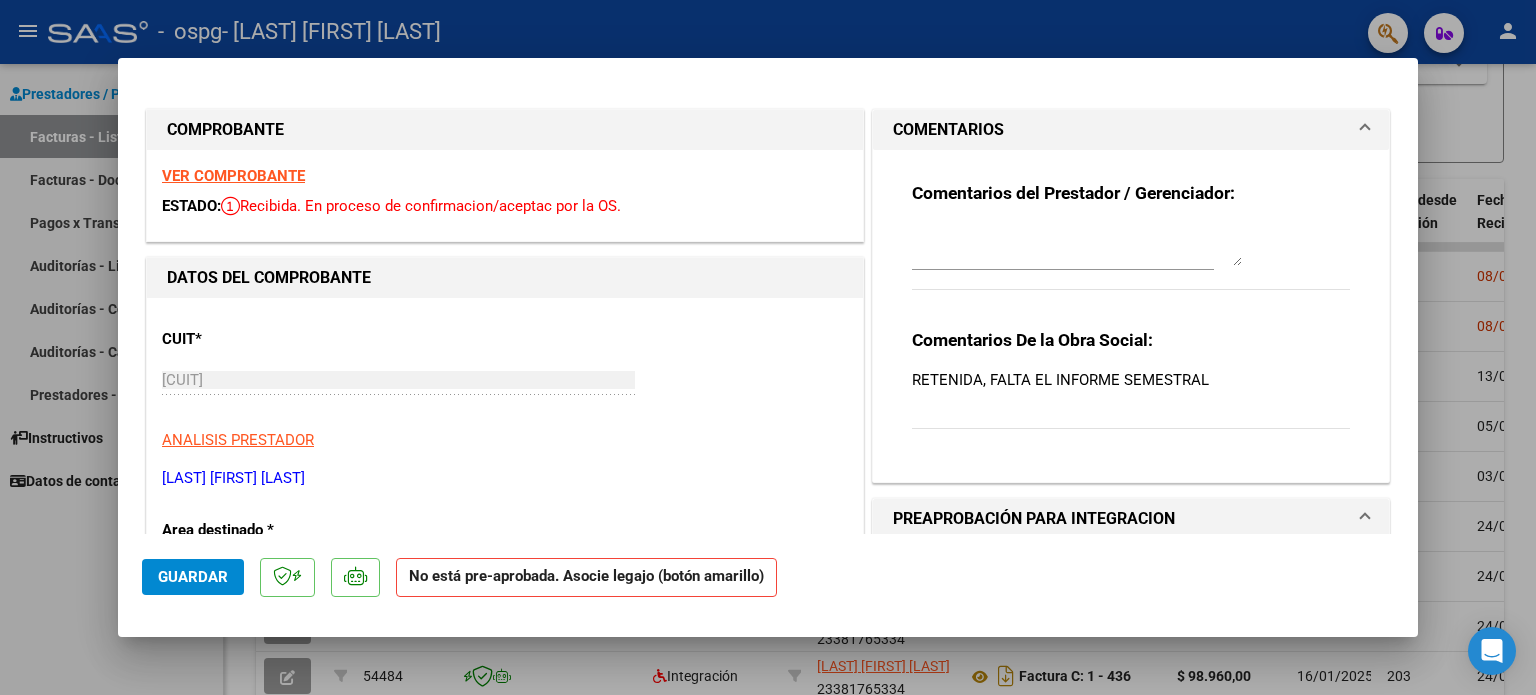 drag, startPoint x: 497, startPoint y: 207, endPoint x: 557, endPoint y: 280, distance: 94.493385 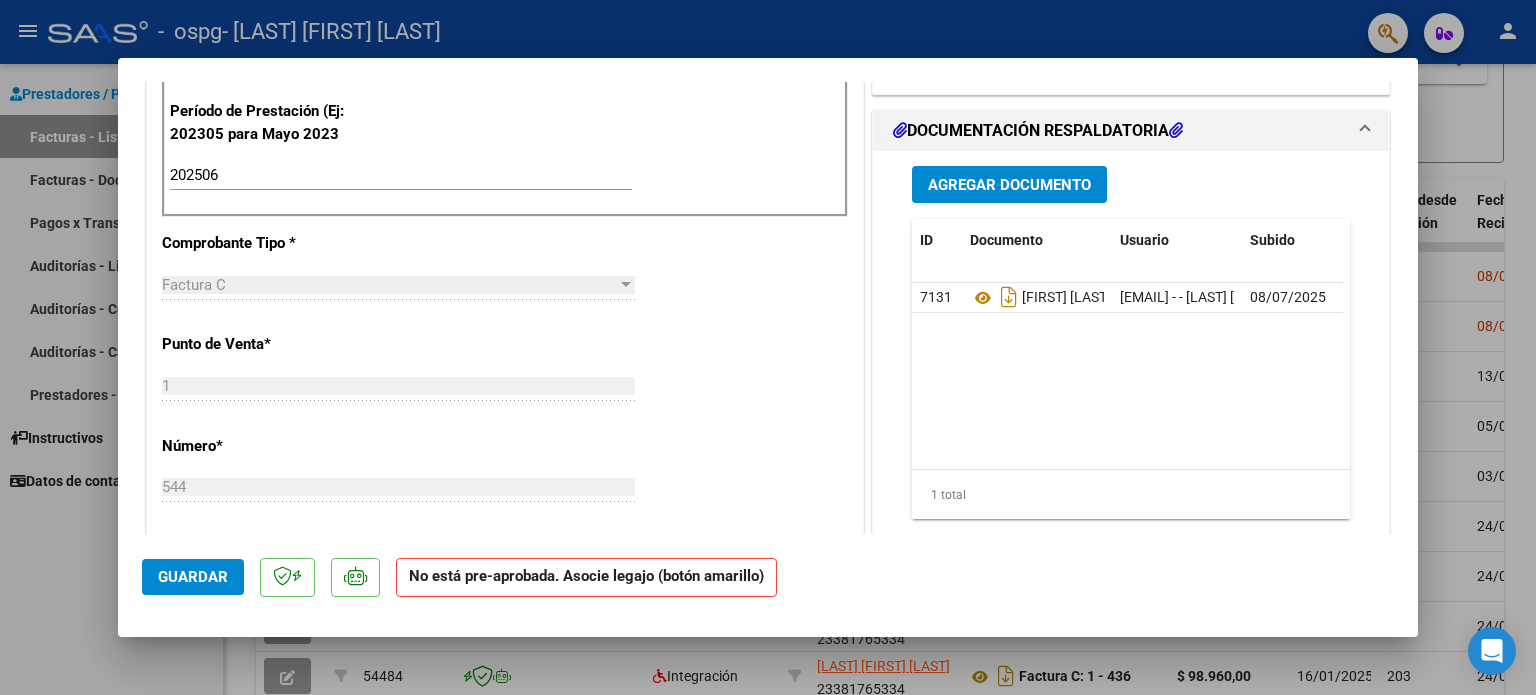 scroll, scrollTop: 532, scrollLeft: 0, axis: vertical 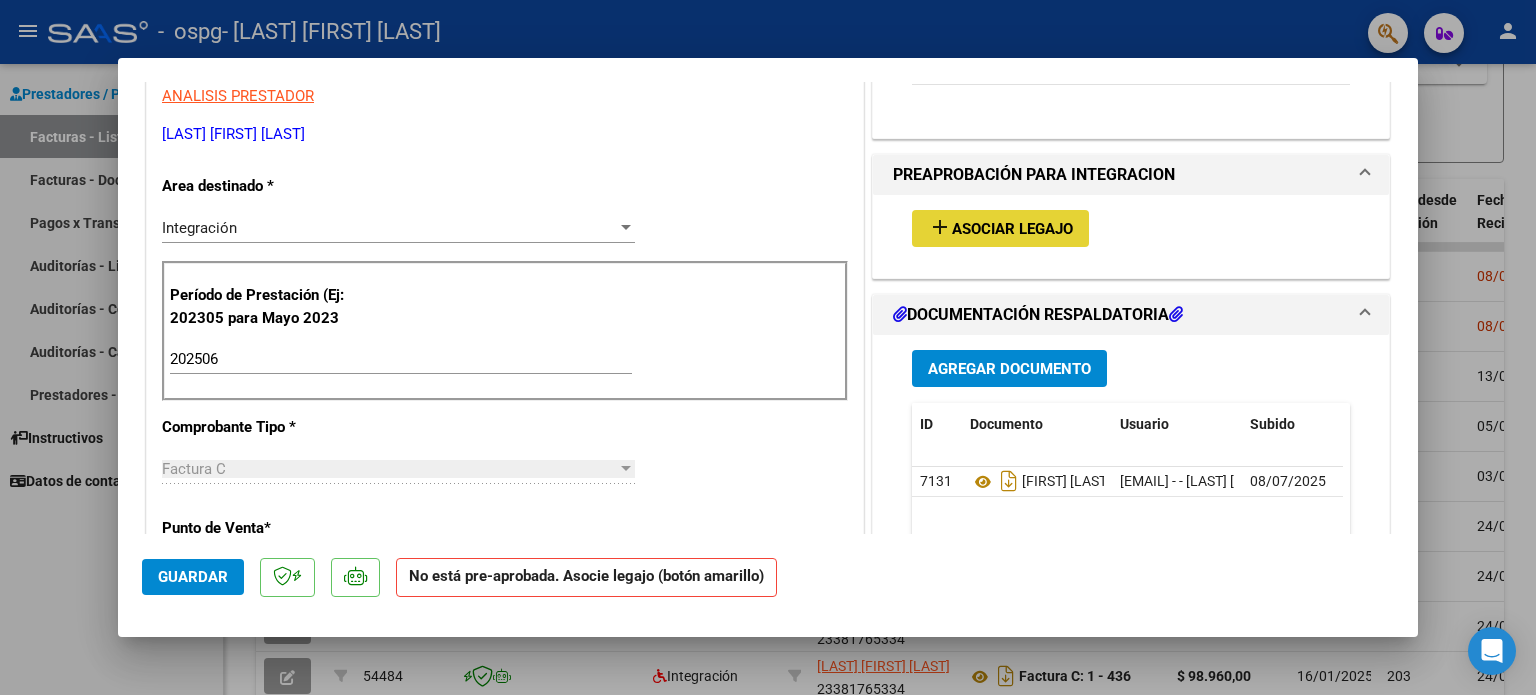 click on "Asociar Legajo" at bounding box center [1012, 229] 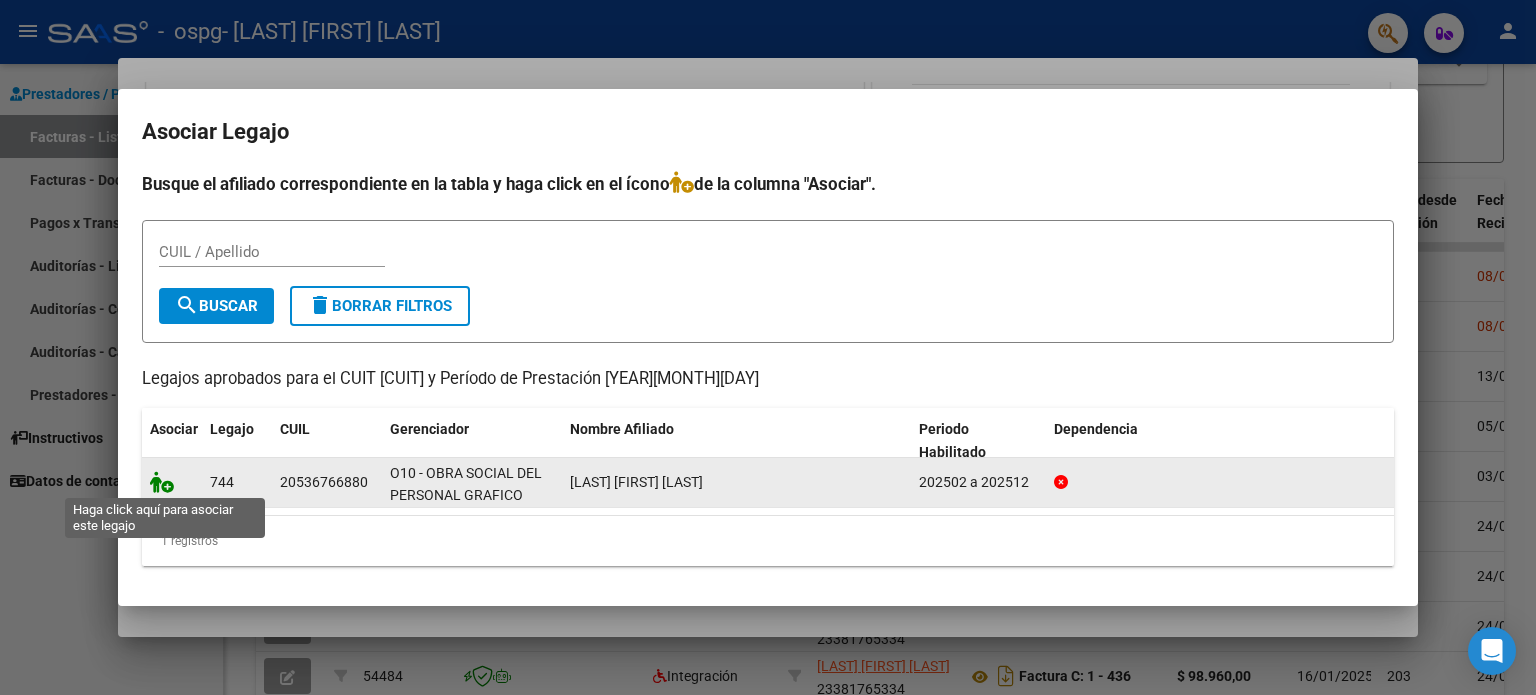click 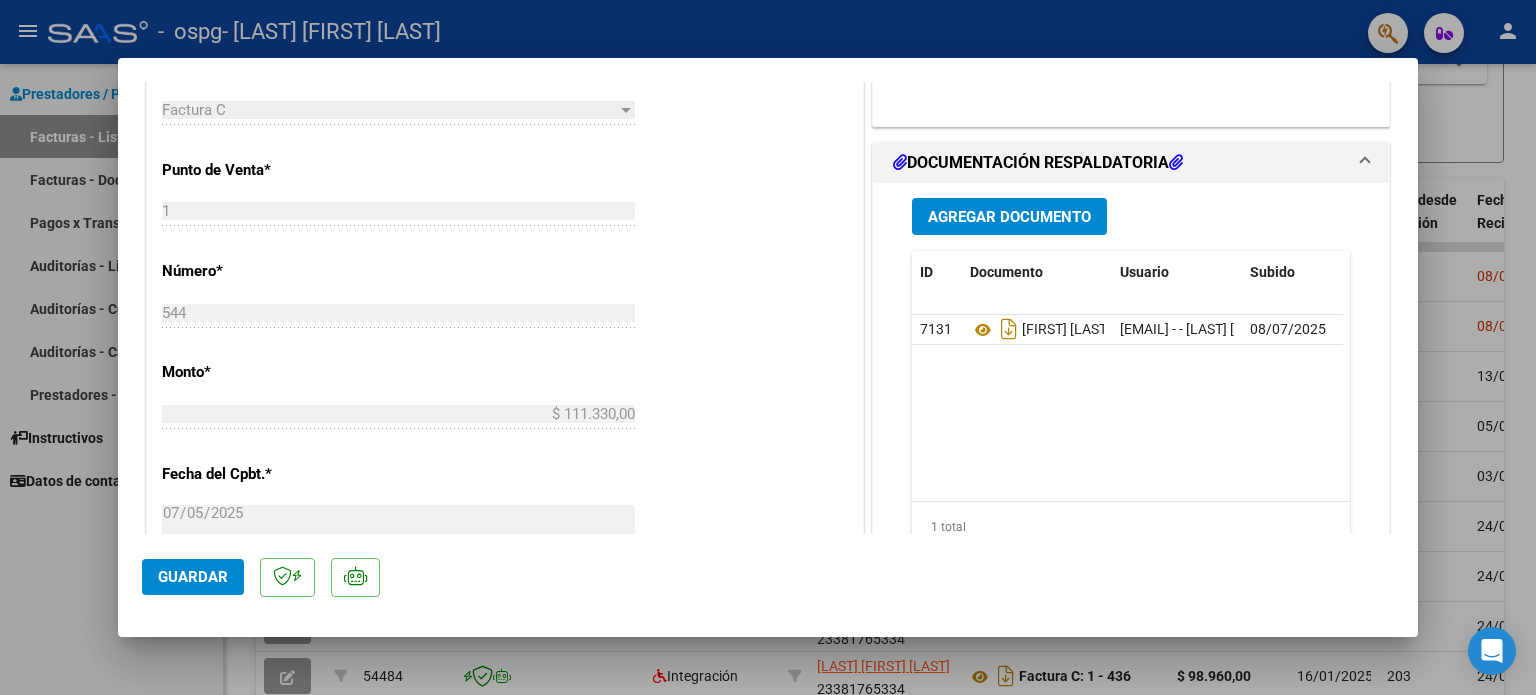 scroll, scrollTop: 761, scrollLeft: 0, axis: vertical 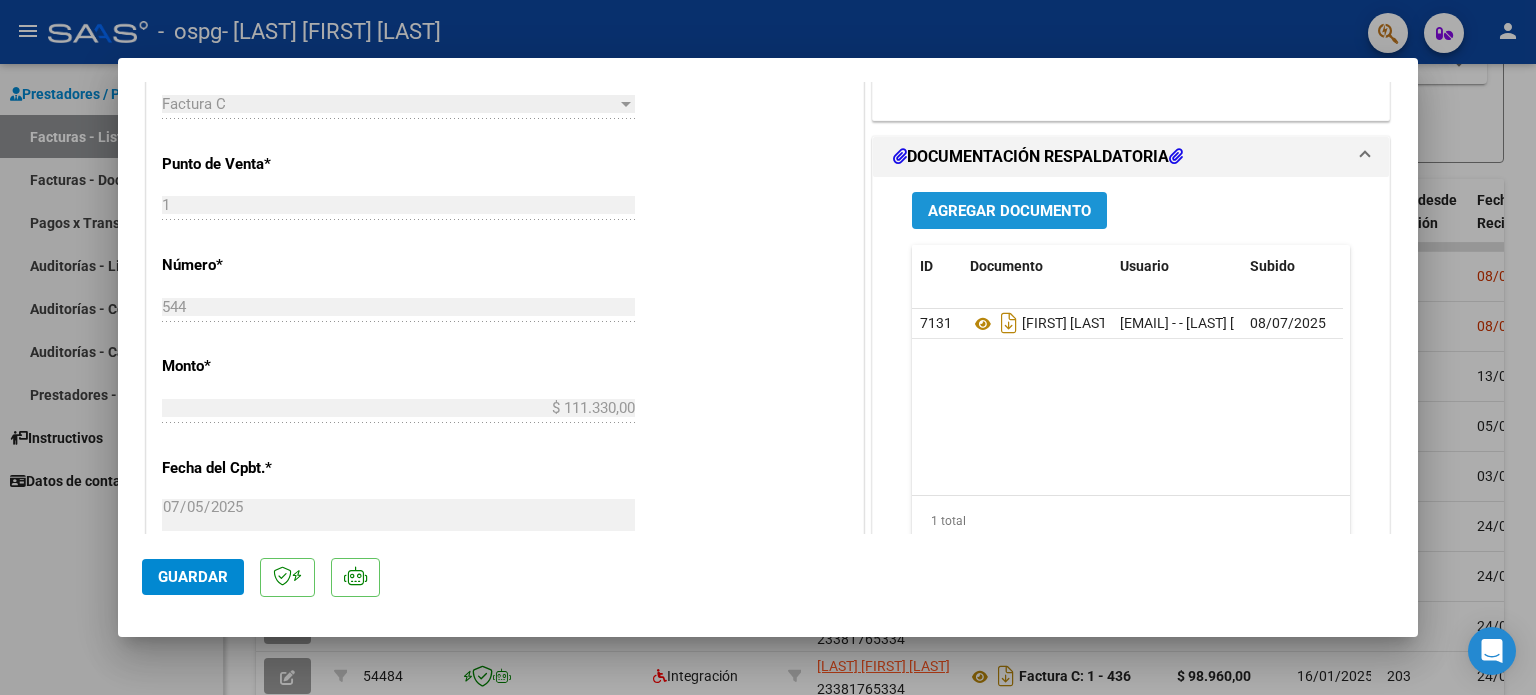 click on "Agregar Documento" at bounding box center [1009, 211] 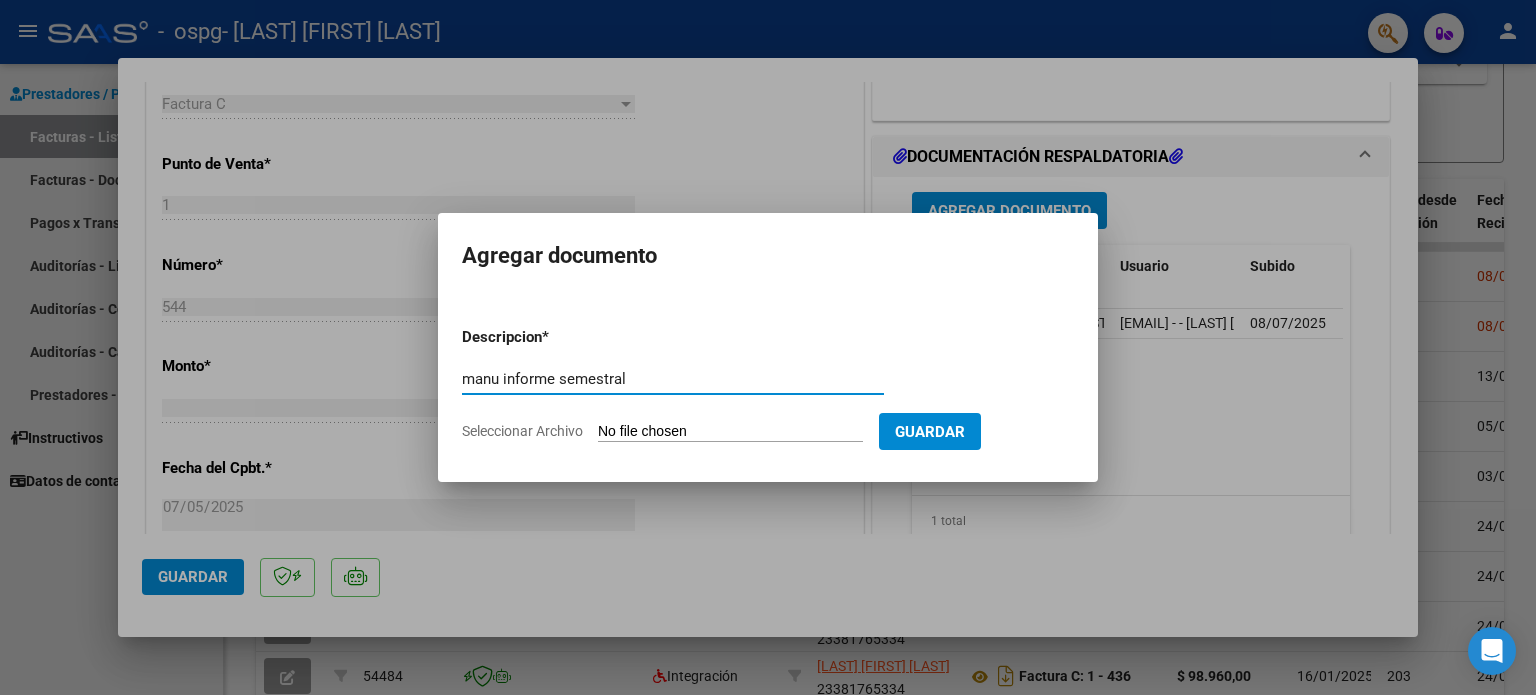 type on "manu informe semestral" 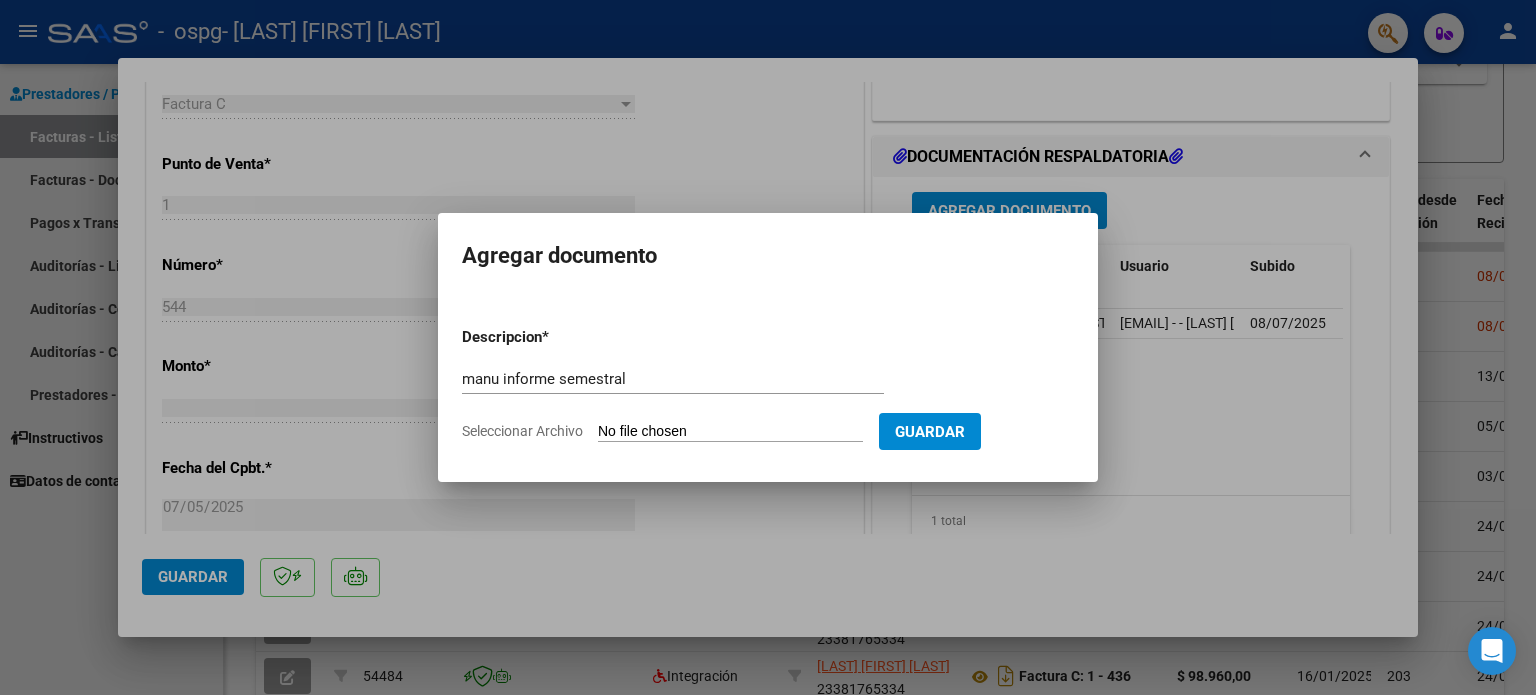 click on "Seleccionar Archivo" at bounding box center (730, 432) 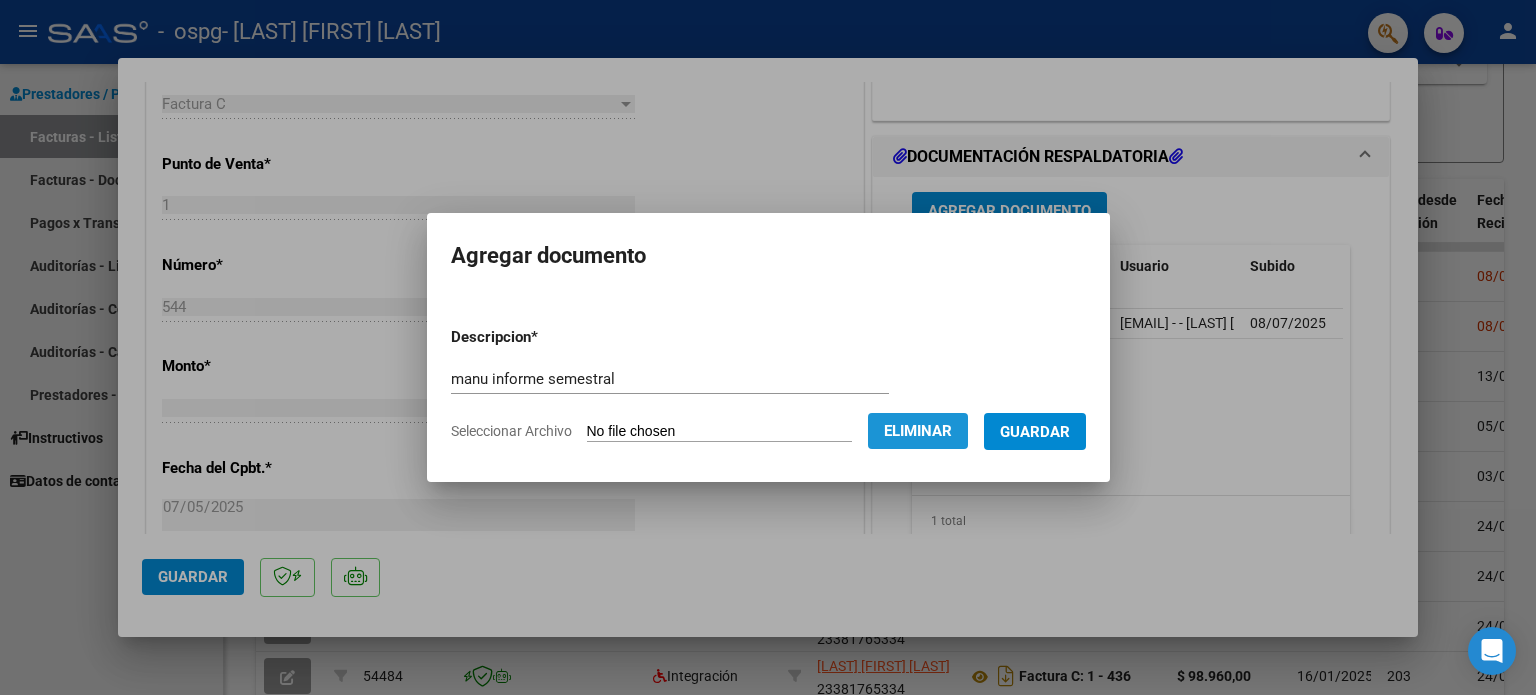 click on "Eliminar" 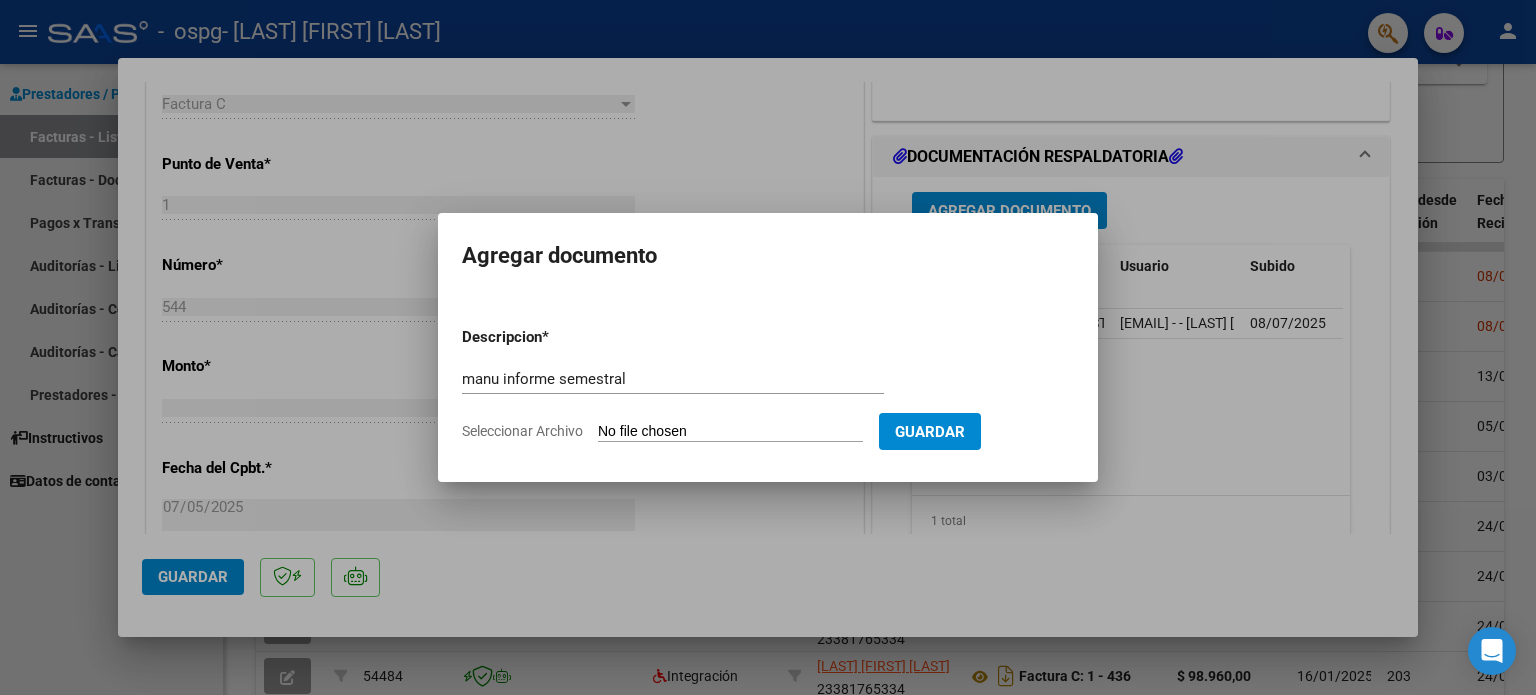 drag, startPoint x: 751, startPoint y: 442, endPoint x: 736, endPoint y: 420, distance: 26.627054 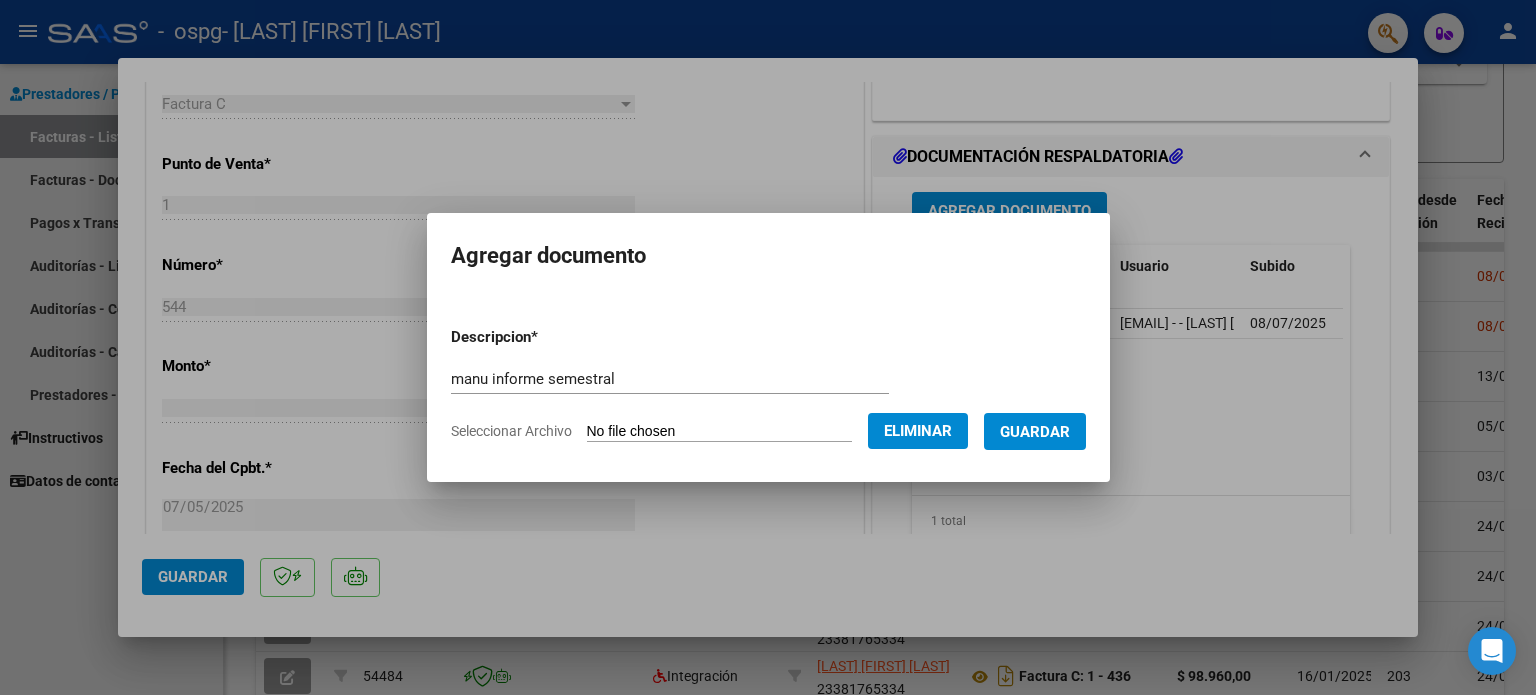 click on "Guardar" at bounding box center [1035, 432] 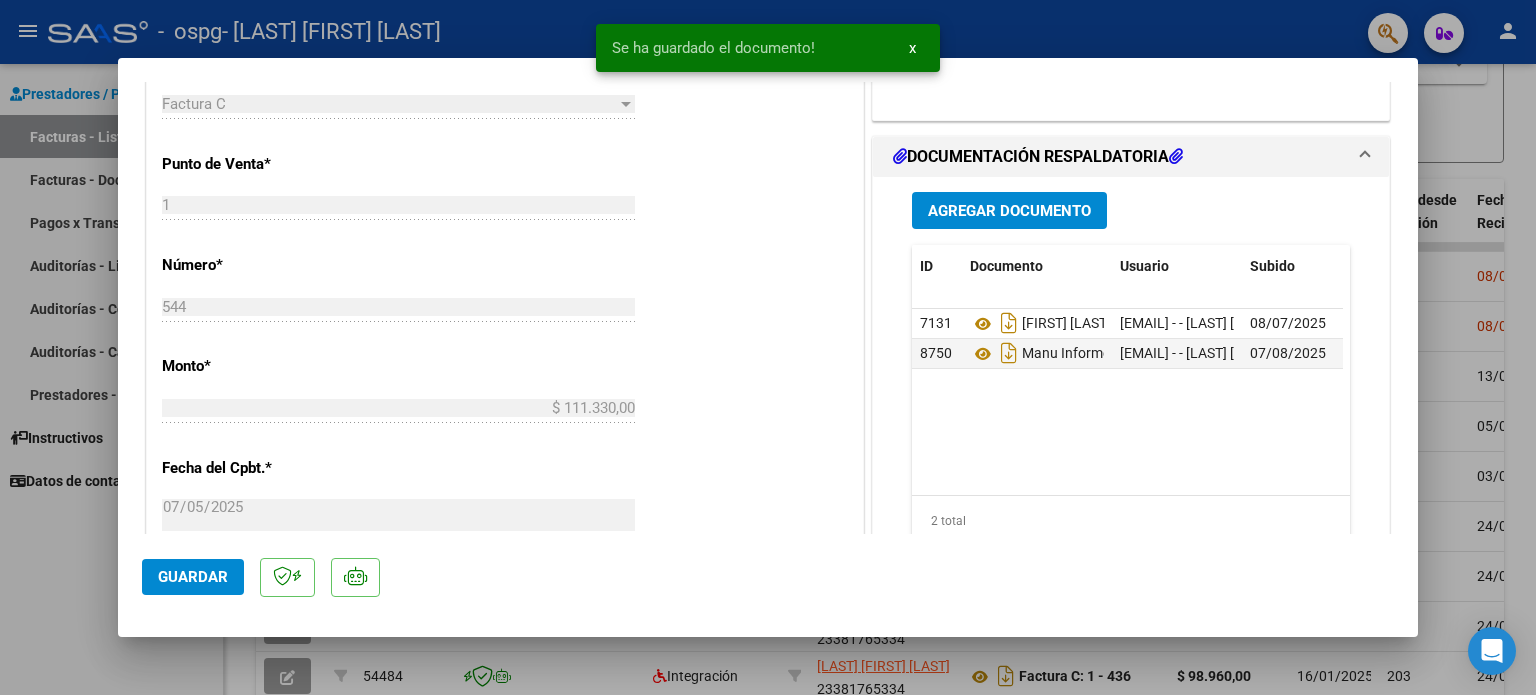 scroll, scrollTop: 1108, scrollLeft: 0, axis: vertical 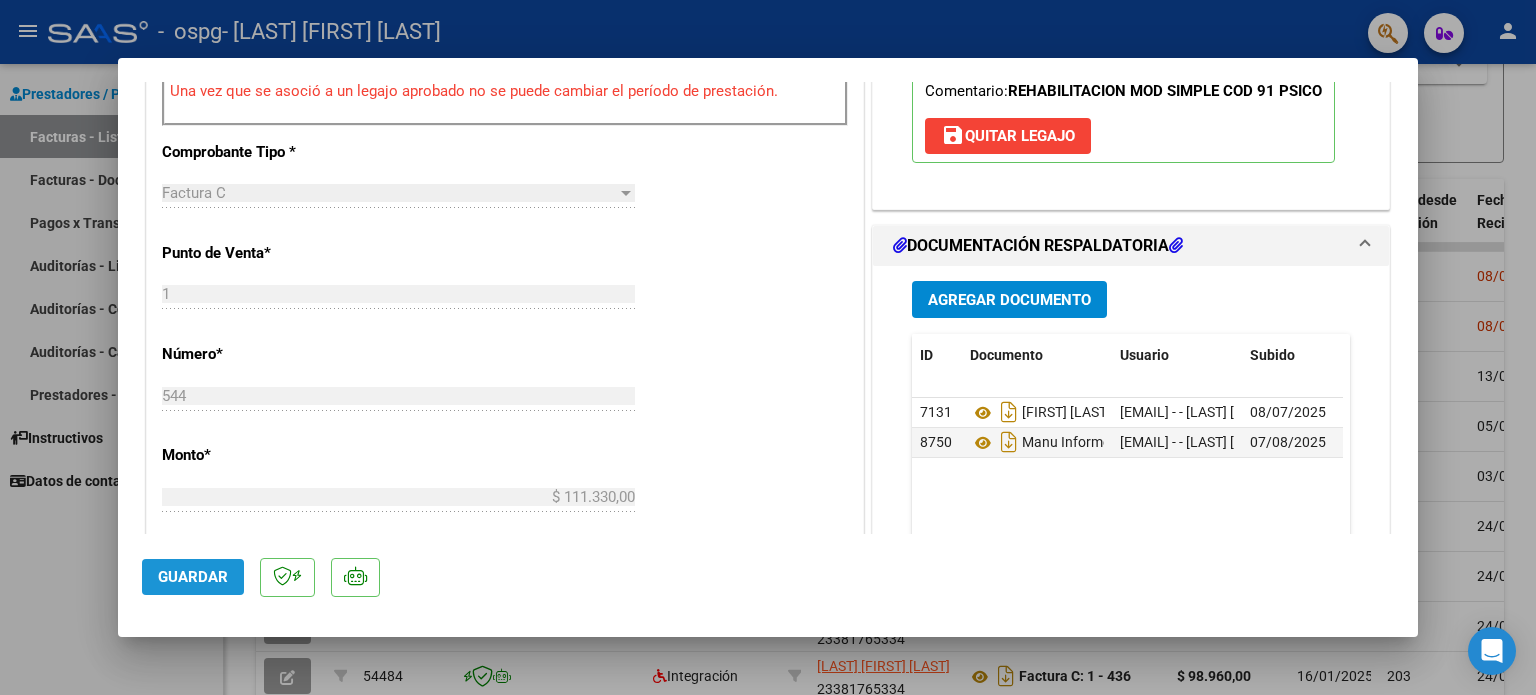 click on "Guardar" 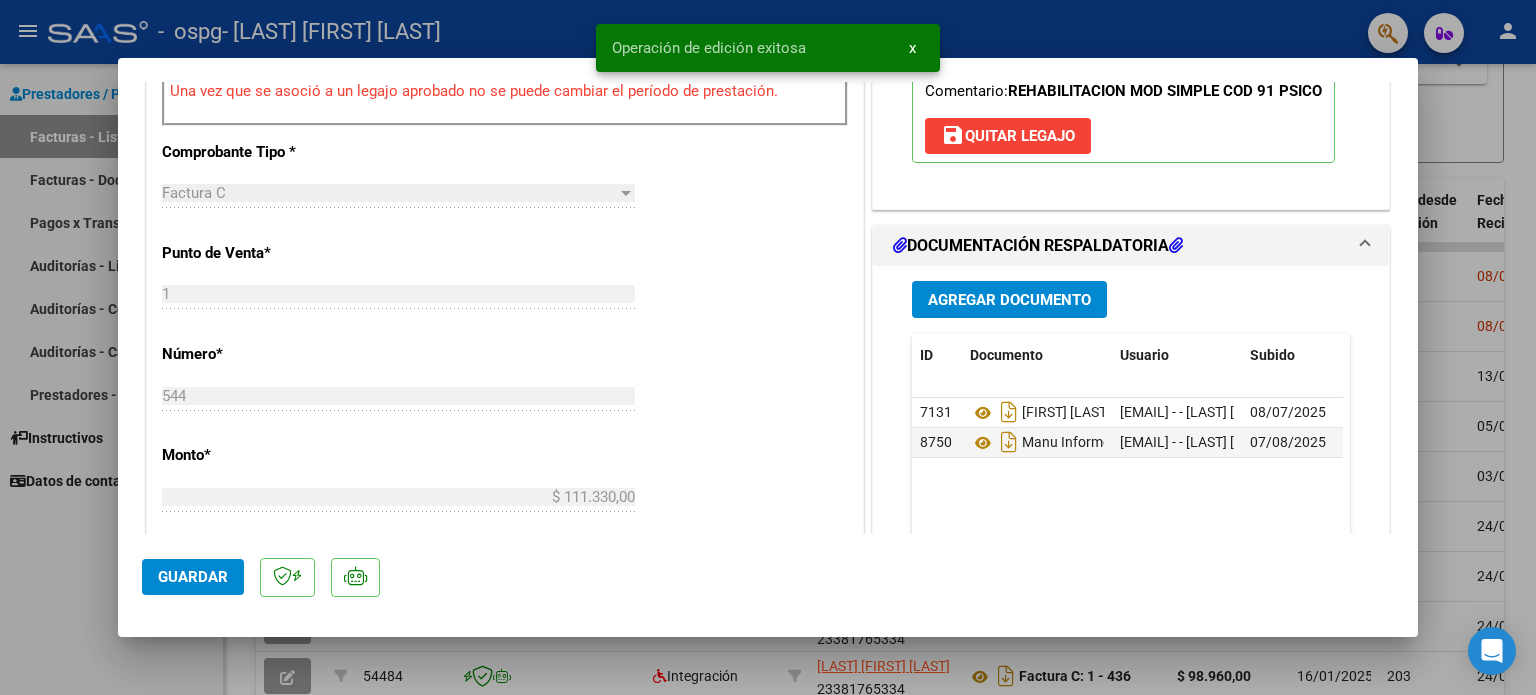 scroll, scrollTop: 620, scrollLeft: 0, axis: vertical 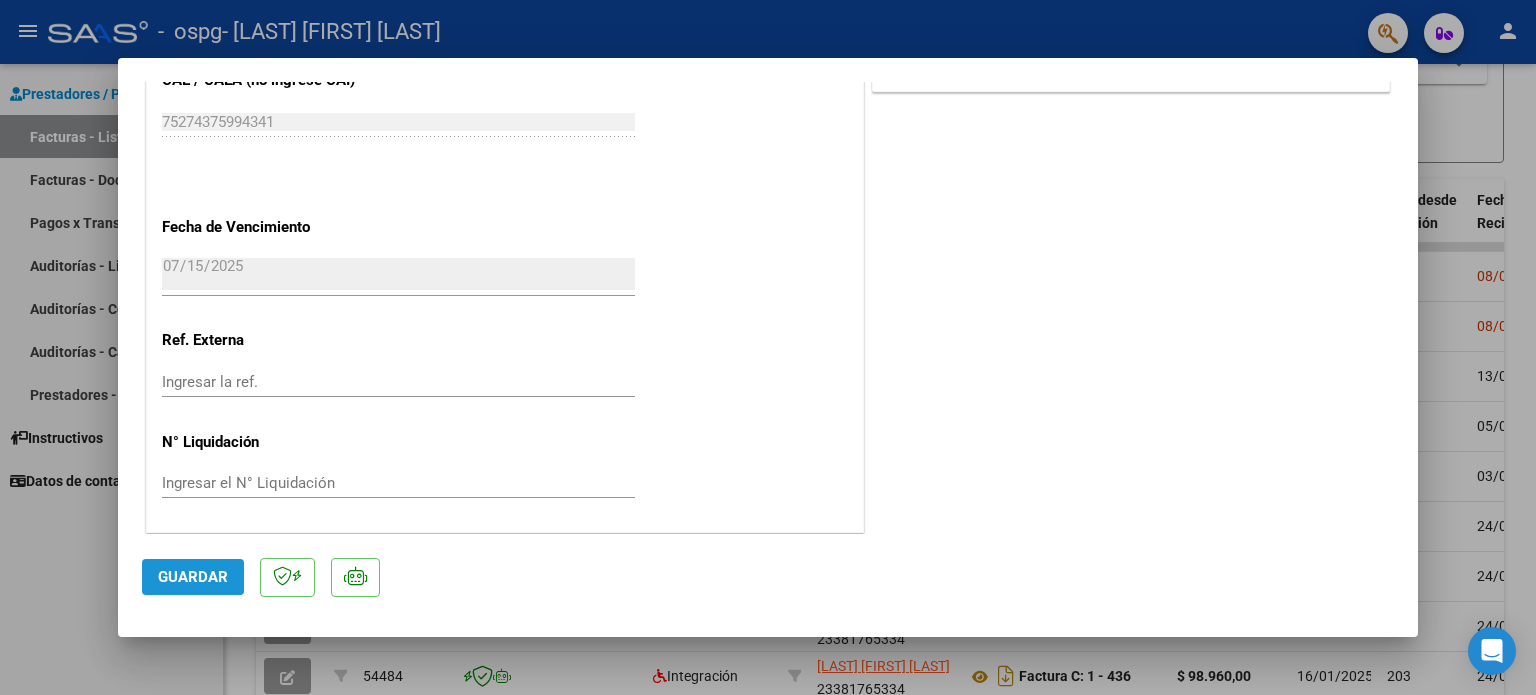 click on "Guardar" 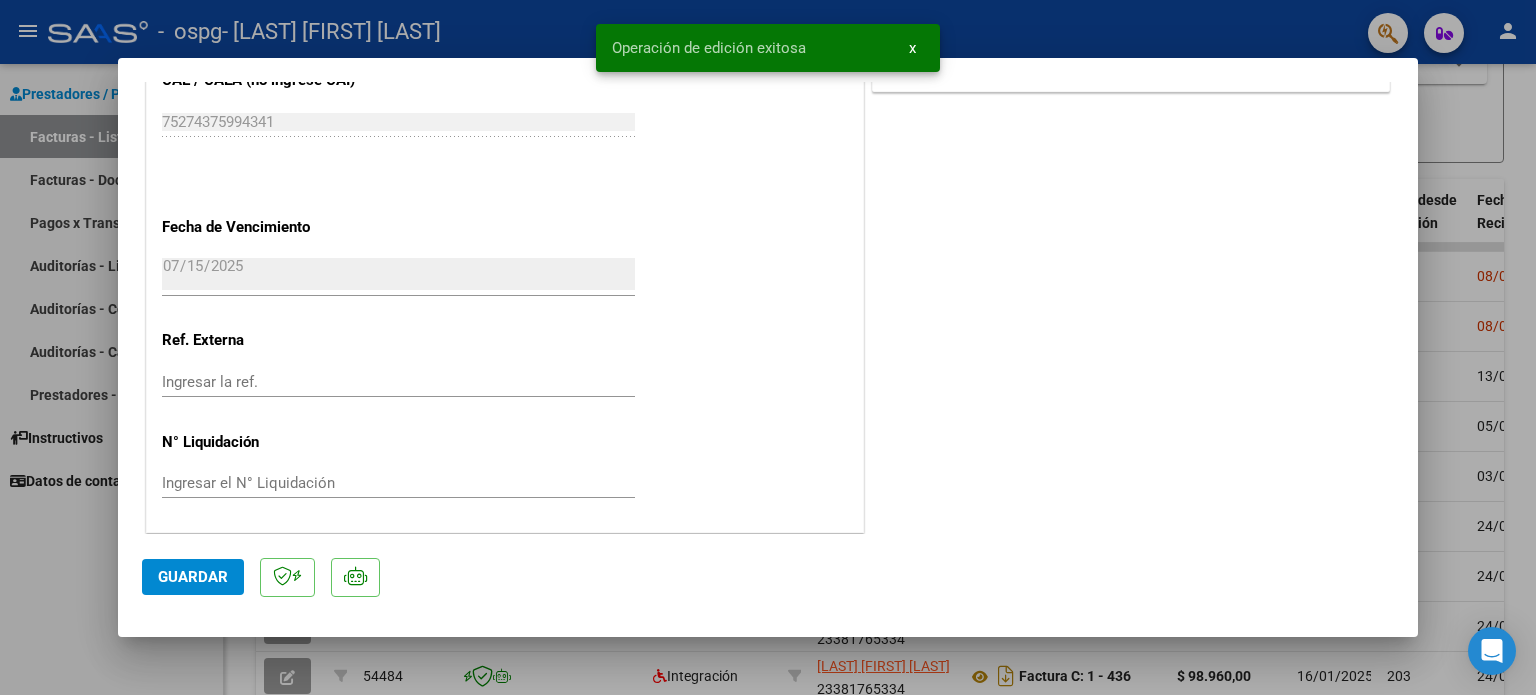click at bounding box center [768, 347] 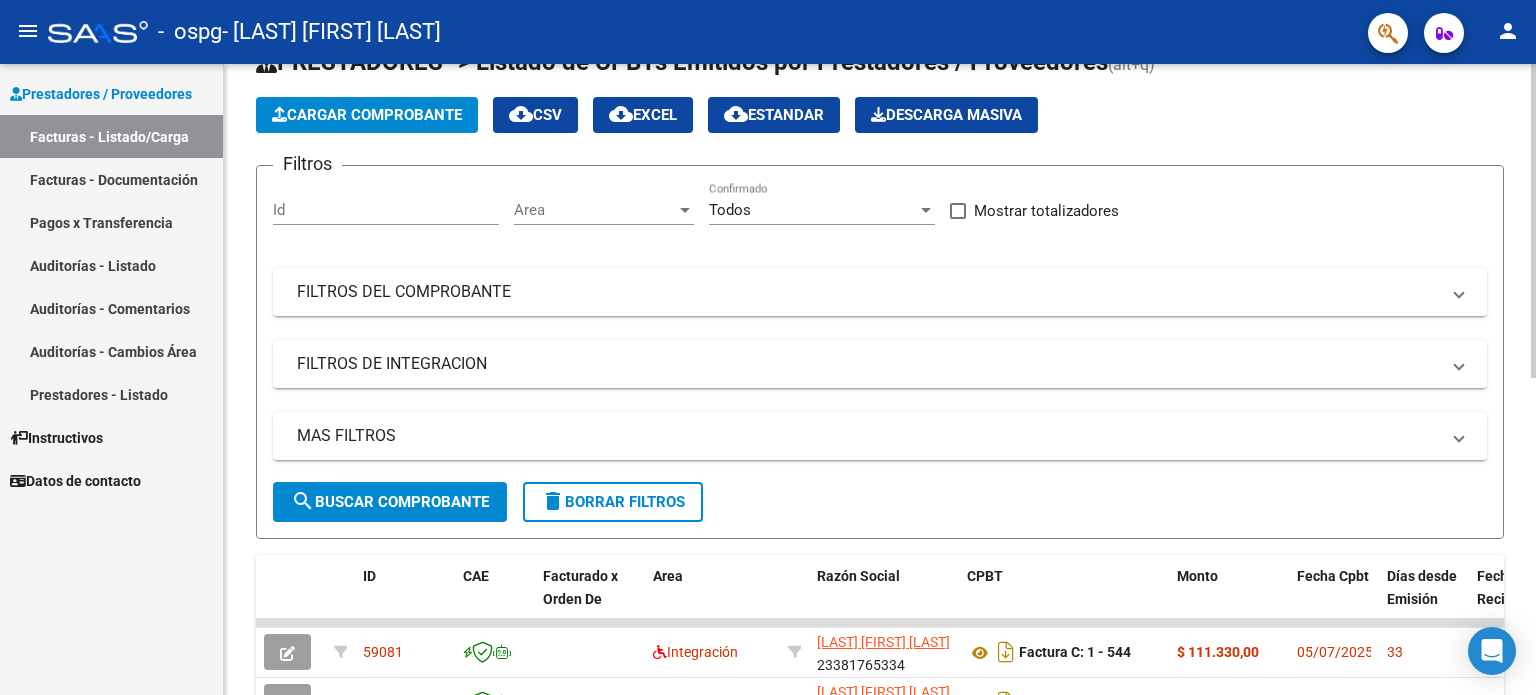 click 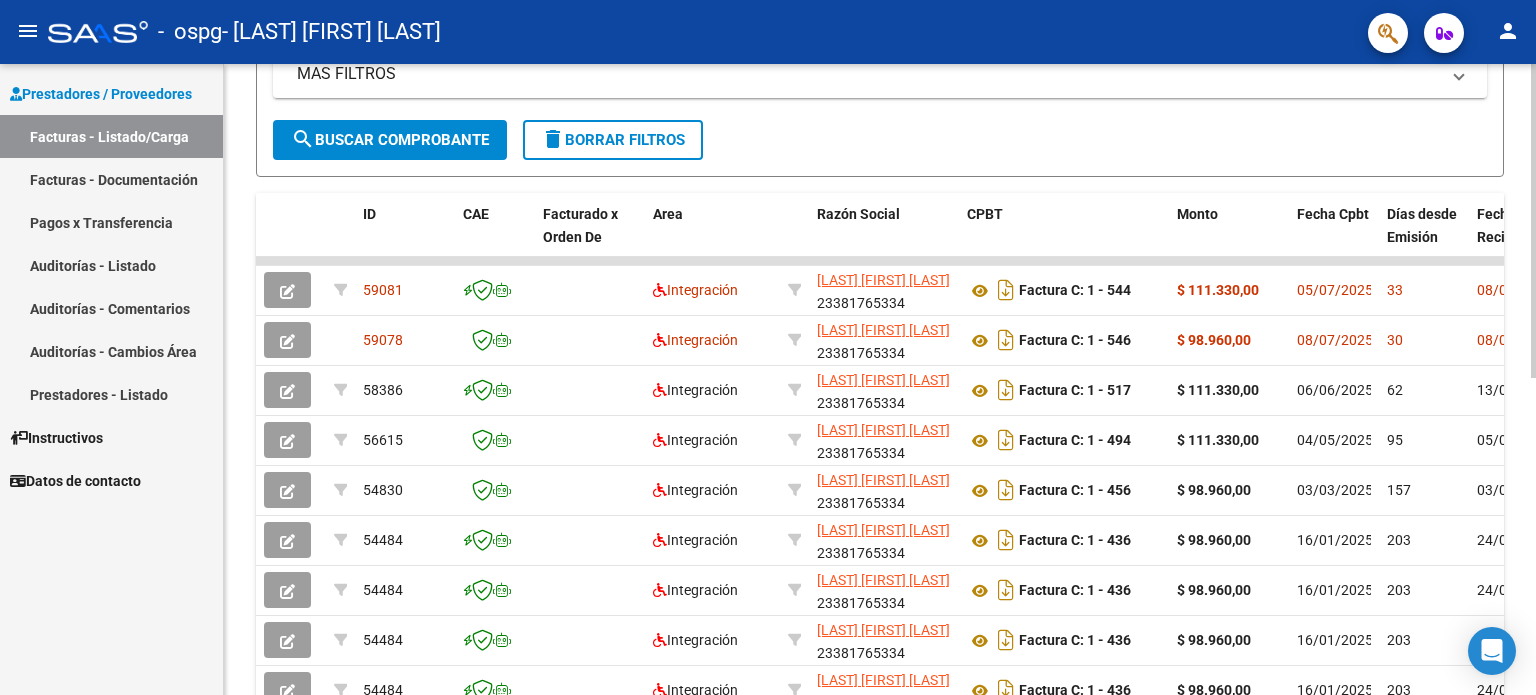 click on "Video tutorial   PRESTADORES -> Listado de CPBTs Emitidos por Prestadores / Proveedores (alt+q)   Cargar Comprobante
cloud_download  CSV  cloud_download  EXCEL  cloud_download  Estandar   Descarga Masiva
Filtros Id Area Area Todos Confirmado   Mostrar totalizadores   FILTROS DEL COMPROBANTE  Comprobante Tipo Comprobante Tipo Start date – End date Fec. Comprobante Desde / Hasta Días Emisión Desde(cant. días) Días Emisión Hasta(cant. días) CUIT / Razón Social Pto. Venta Nro. Comprobante Código SSS CAE Válido CAE Válido Todos Cargado Módulo Hosp. Todos Tiene facturacion Apócrifa Hospital Refes  FILTROS DE INTEGRACION  Período De Prestación Campos del Archivo de Rendición Devuelto x SSS (dr_envio) Todos Rendido x SSS (dr_envio) Tipo de Registro Tipo de Registro Período Presentación Período Presentación Campos del Legajo Asociado (preaprobación) Afiliado Legajo (cuil/nombre) Todos Solo facturas preaprobadas  MAS FILTROS  Todos Con Doc. Respaldatoria Todos Con Trazabilidad Todos – –" 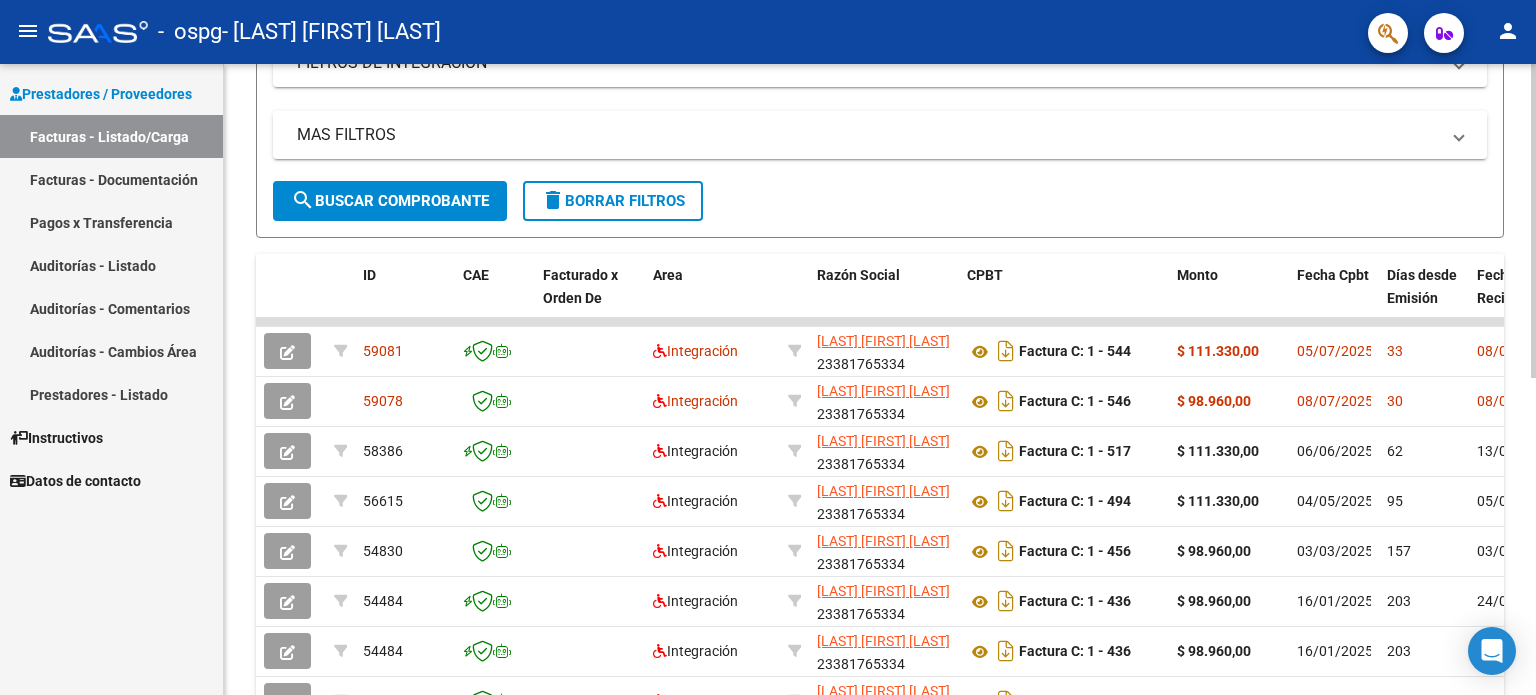 scroll, scrollTop: 370, scrollLeft: 0, axis: vertical 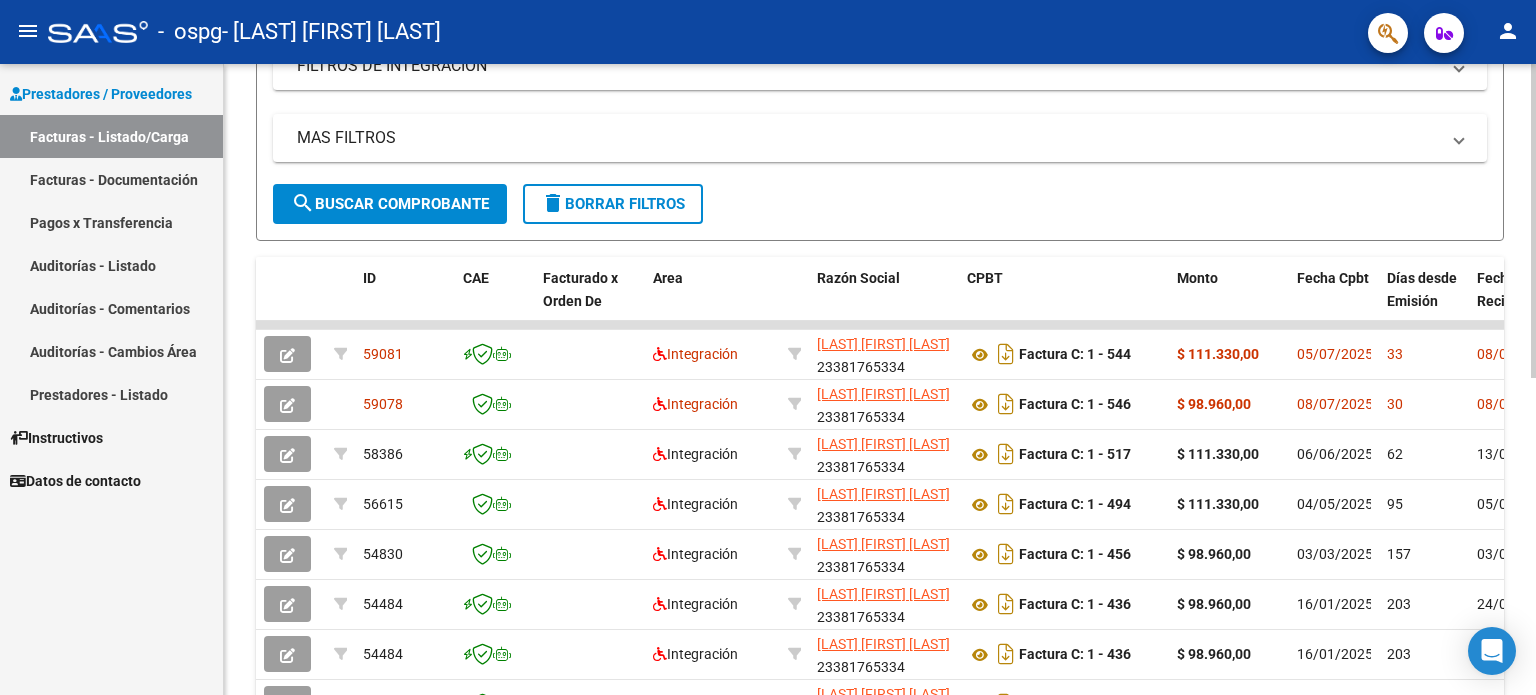 click 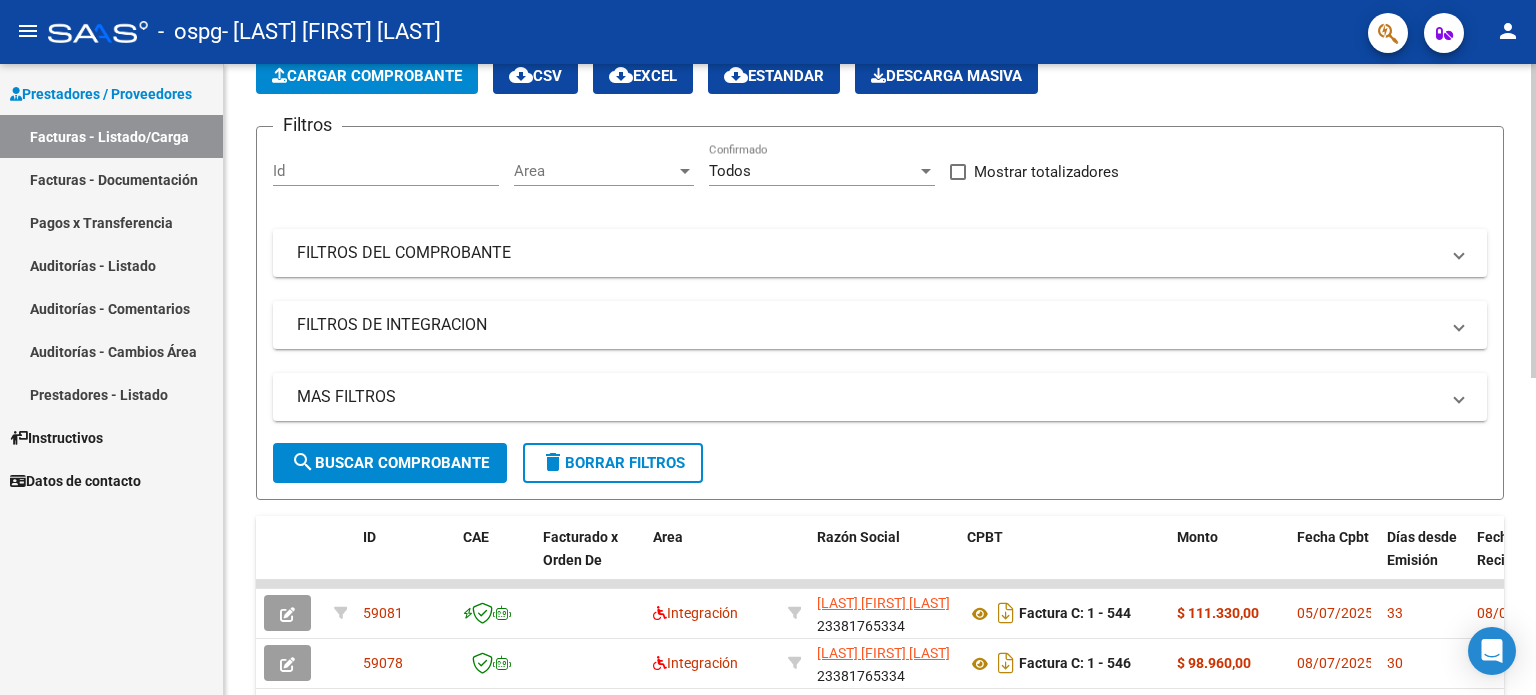 scroll, scrollTop: 0, scrollLeft: 0, axis: both 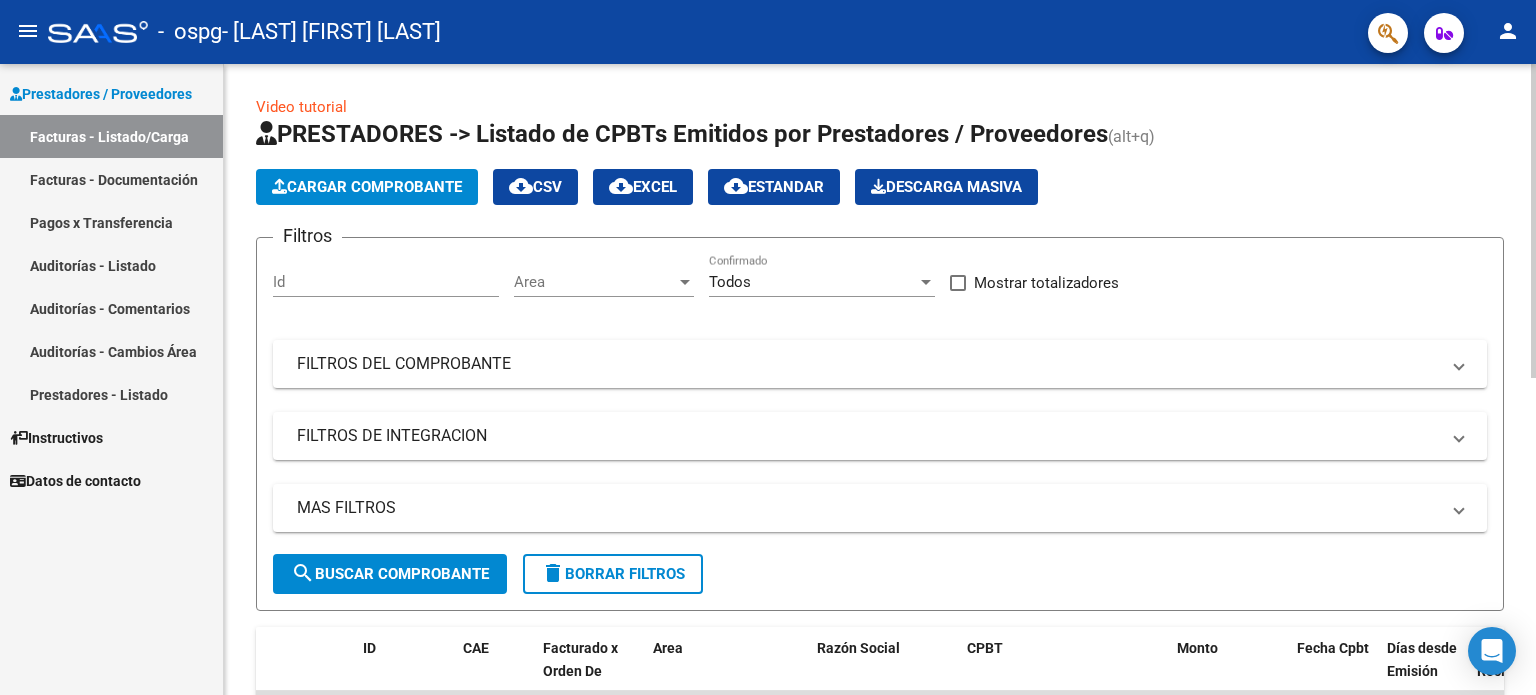 click on "Video tutorial   PRESTADORES -> Listado de CPBTs Emitidos por Prestadores / Proveedores (alt+q)   Cargar Comprobante
cloud_download  CSV  cloud_download  EXCEL  cloud_download  Estandar   Descarga Masiva
Filtros Id Area Area Todos Confirmado   Mostrar totalizadores   FILTROS DEL COMPROBANTE  Comprobante Tipo Comprobante Tipo Start date – End date Fec. Comprobante Desde / Hasta Días Emisión Desde(cant. días) Días Emisión Hasta(cant. días) CUIT / Razón Social Pto. Venta Nro. Comprobante Código SSS CAE Válido CAE Válido Todos Cargado Módulo Hosp. Todos Tiene facturacion Apócrifa Hospital Refes  FILTROS DE INTEGRACION  Período De Prestación Campos del Archivo de Rendición Devuelto x SSS (dr_envio) Todos Rendido x SSS (dr_envio) Tipo de Registro Tipo de Registro Período Presentación Período Presentación Campos del Legajo Asociado (preaprobación) Afiliado Legajo (cuil/nombre) Todos Solo facturas preaprobadas  MAS FILTROS  Todos Con Doc. Respaldatoria Todos Con Trazabilidad Todos – –" 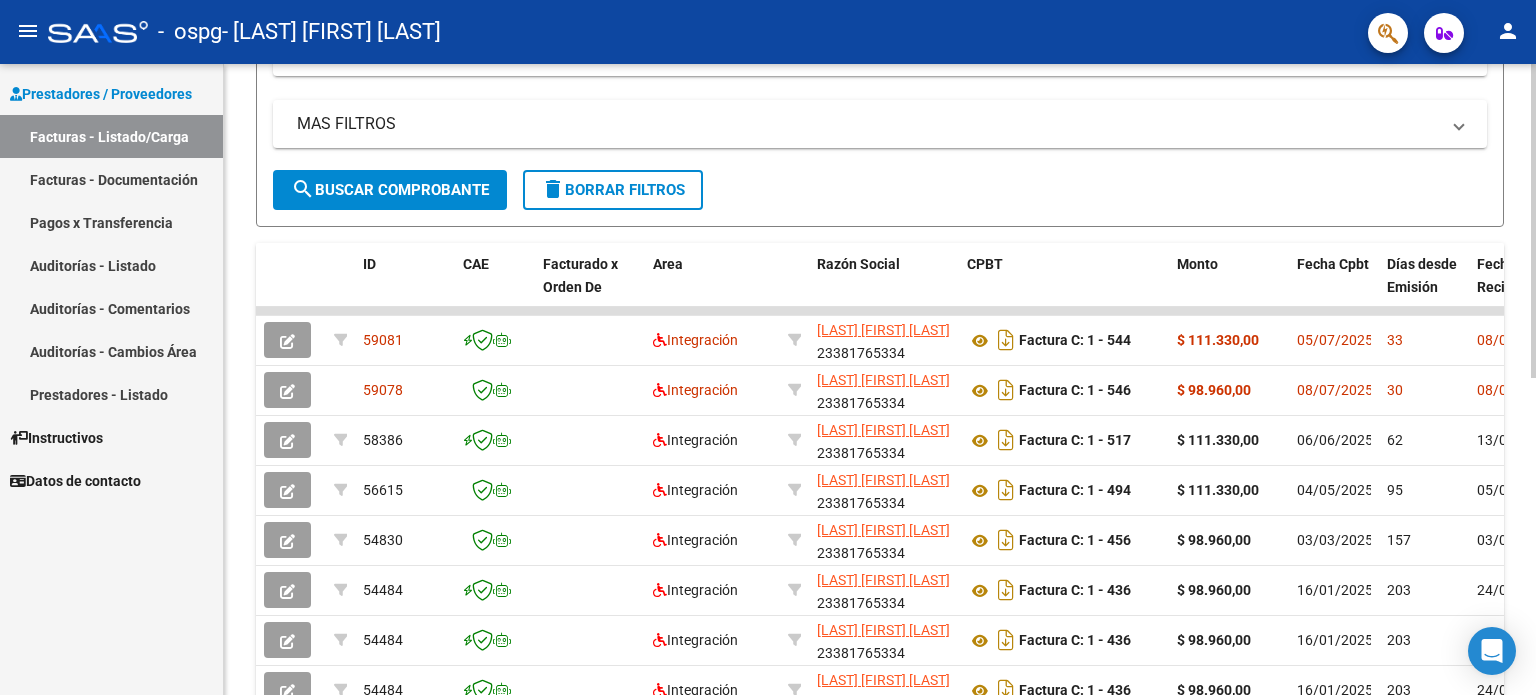 scroll, scrollTop: 388, scrollLeft: 0, axis: vertical 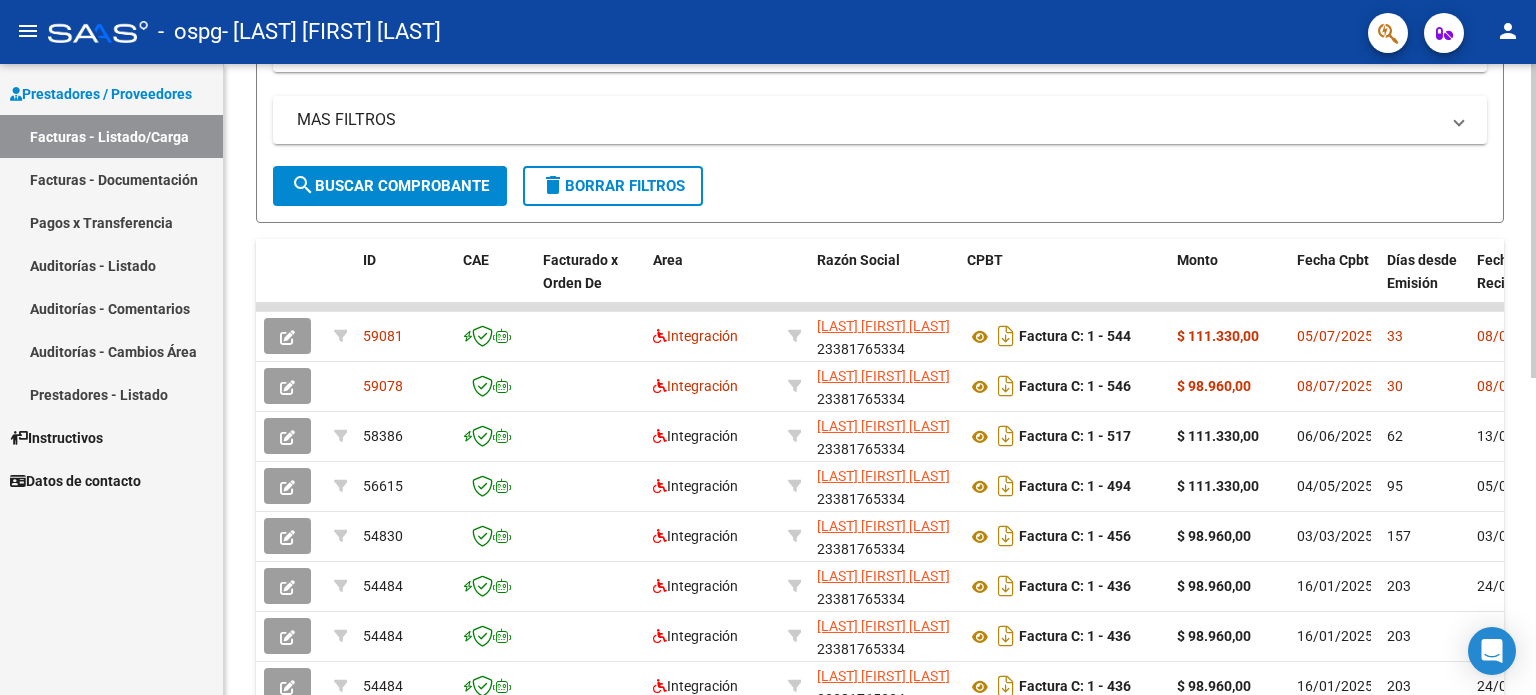 click on "Video tutorial   PRESTADORES -> Listado de CPBTs Emitidos por Prestadores / Proveedores (alt+q)   Cargar Comprobante
cloud_download  CSV  cloud_download  EXCEL  cloud_download  Estandar   Descarga Masiva
Filtros Id Area Area Todos Confirmado   Mostrar totalizadores   FILTROS DEL COMPROBANTE  Comprobante Tipo Comprobante Tipo Start date – End date Fec. Comprobante Desde / Hasta Días Emisión Desde(cant. días) Días Emisión Hasta(cant. días) CUIT / Razón Social Pto. Venta Nro. Comprobante Código SSS CAE Válido CAE Válido Todos Cargado Módulo Hosp. Todos Tiene facturacion Apócrifa Hospital Refes  FILTROS DE INTEGRACION  Período De Prestación Campos del Archivo de Rendición Devuelto x SSS (dr_envio) Todos Rendido x SSS (dr_envio) Tipo de Registro Tipo de Registro Período Presentación Período Presentación Campos del Legajo Asociado (preaprobación) Afiliado Legajo (cuil/nombre) Todos Solo facturas preaprobadas  MAS FILTROS  Todos Con Doc. Respaldatoria Todos Con Trazabilidad Todos – –" 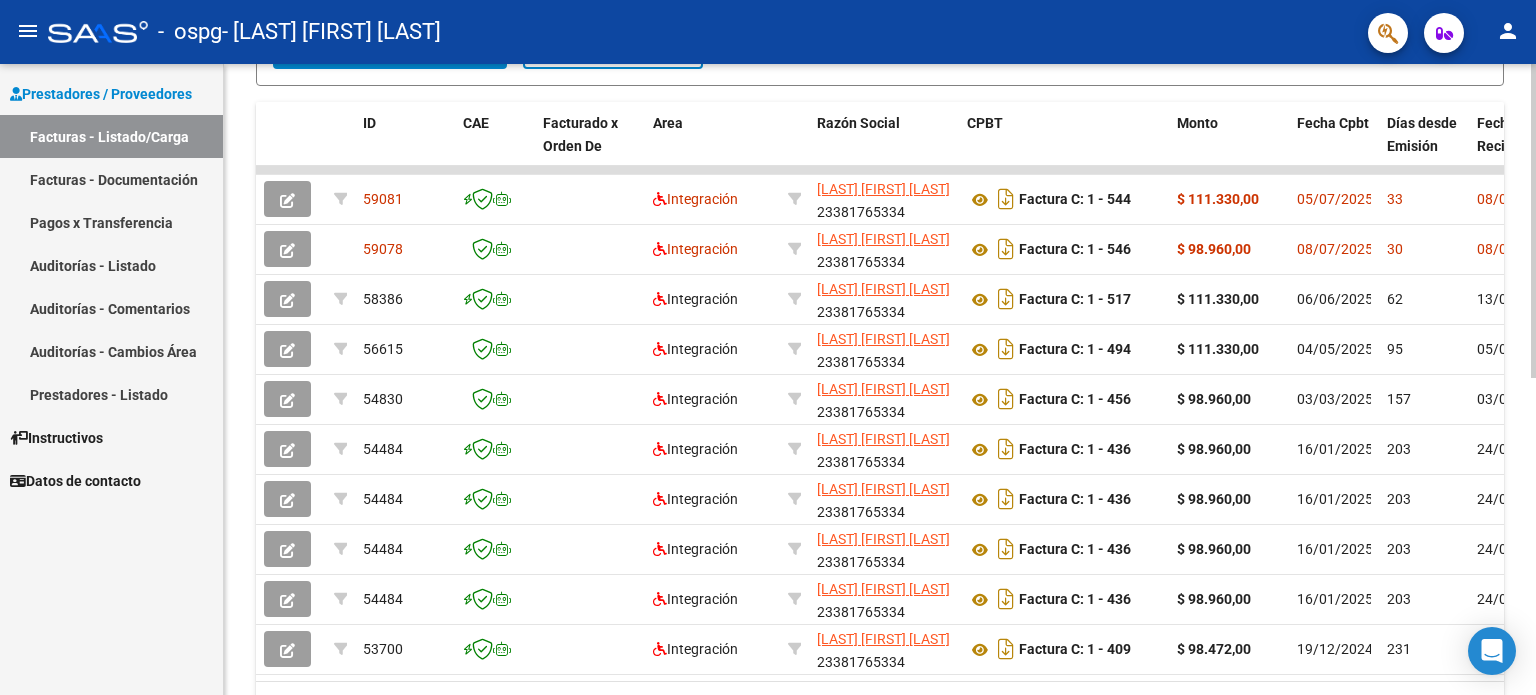 scroll, scrollTop: 527, scrollLeft: 0, axis: vertical 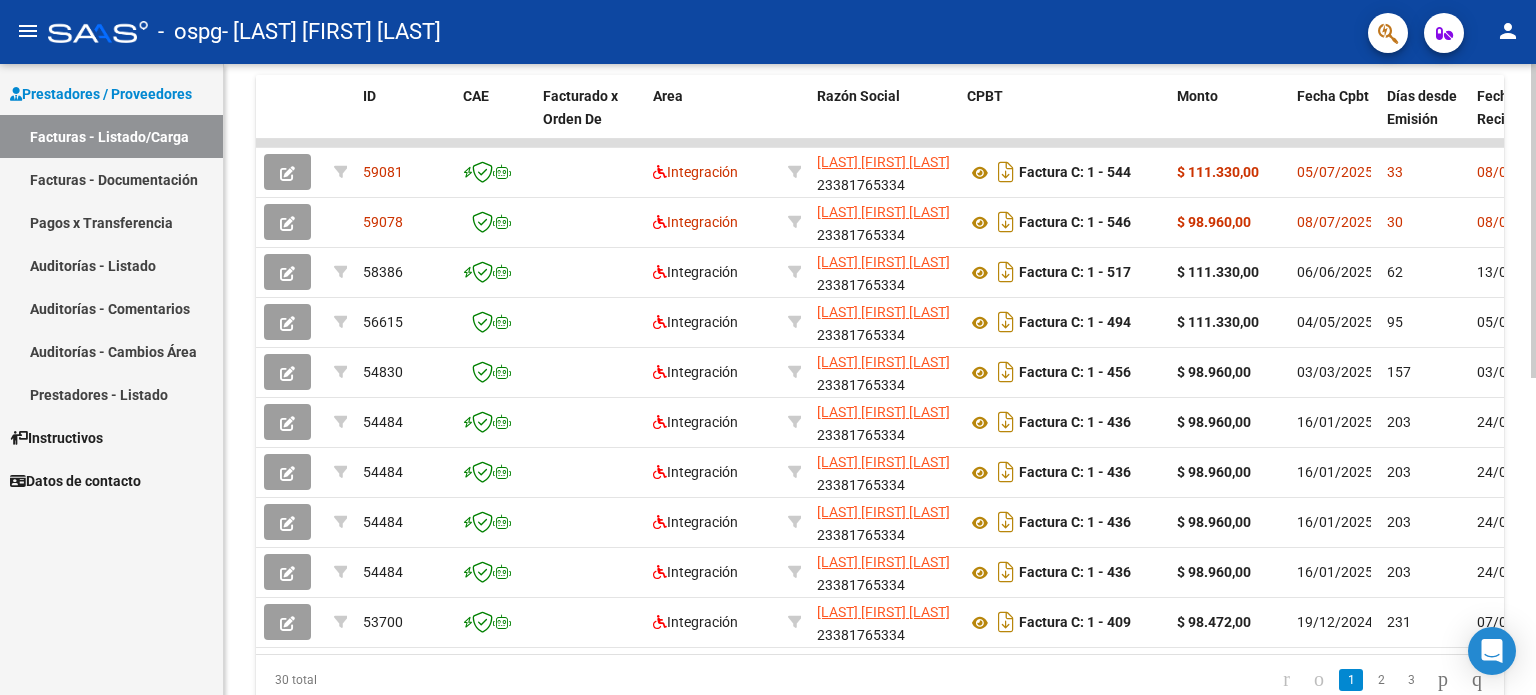 click 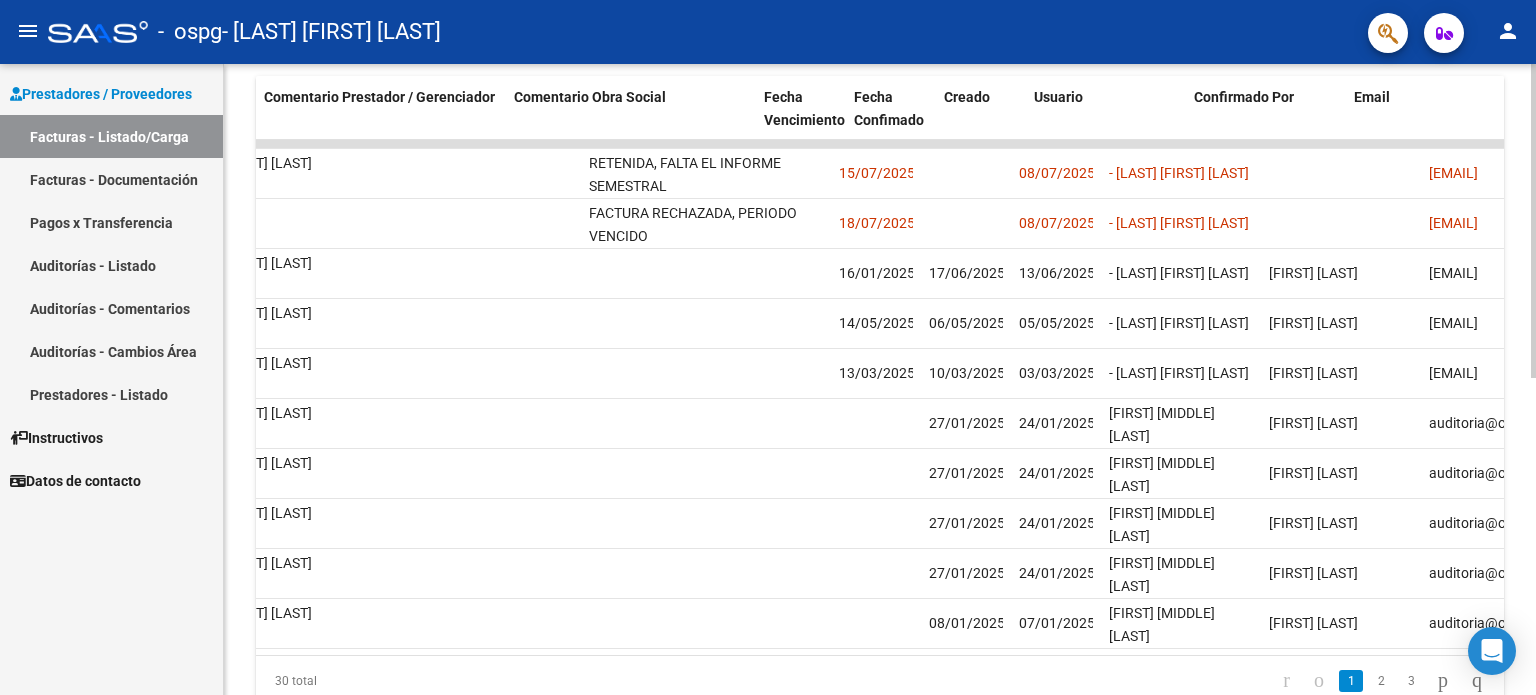 scroll, scrollTop: 0, scrollLeft: 2968, axis: horizontal 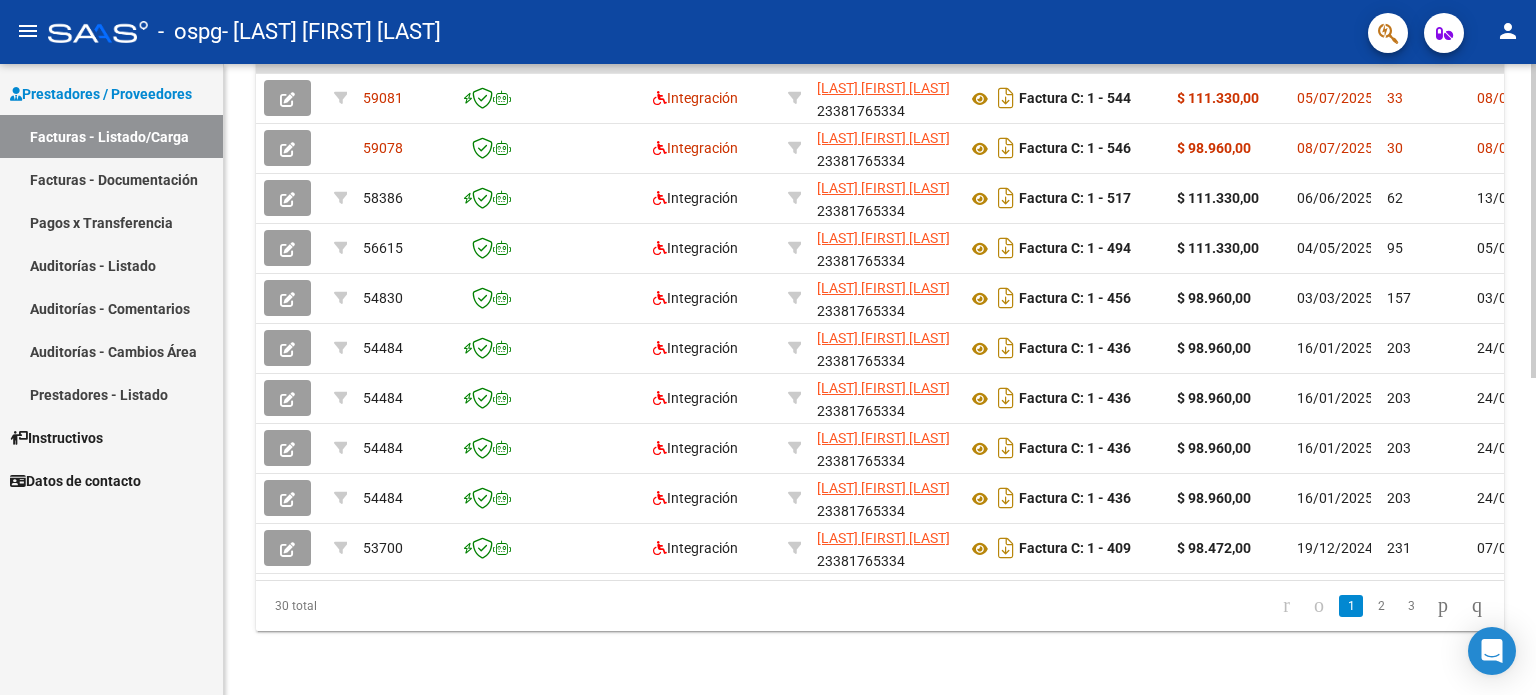 click 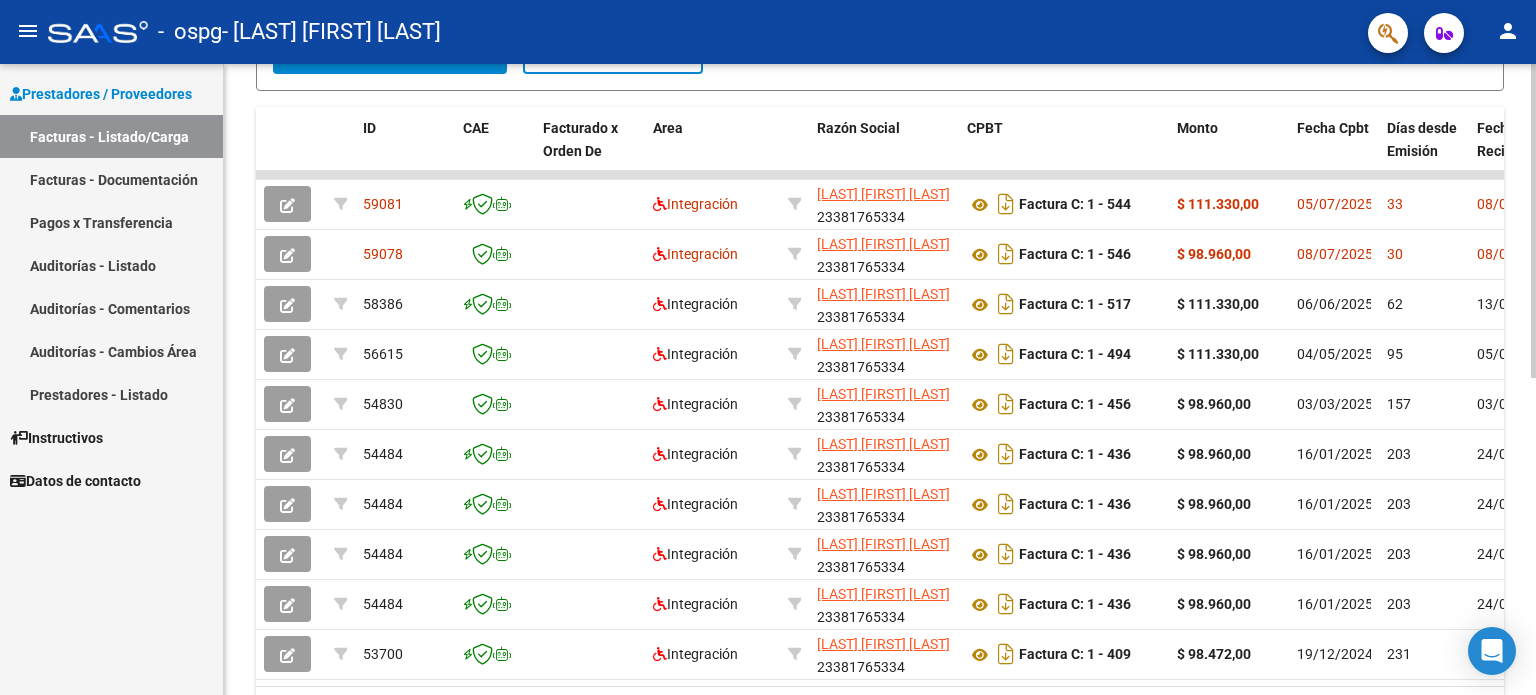 scroll, scrollTop: 521, scrollLeft: 0, axis: vertical 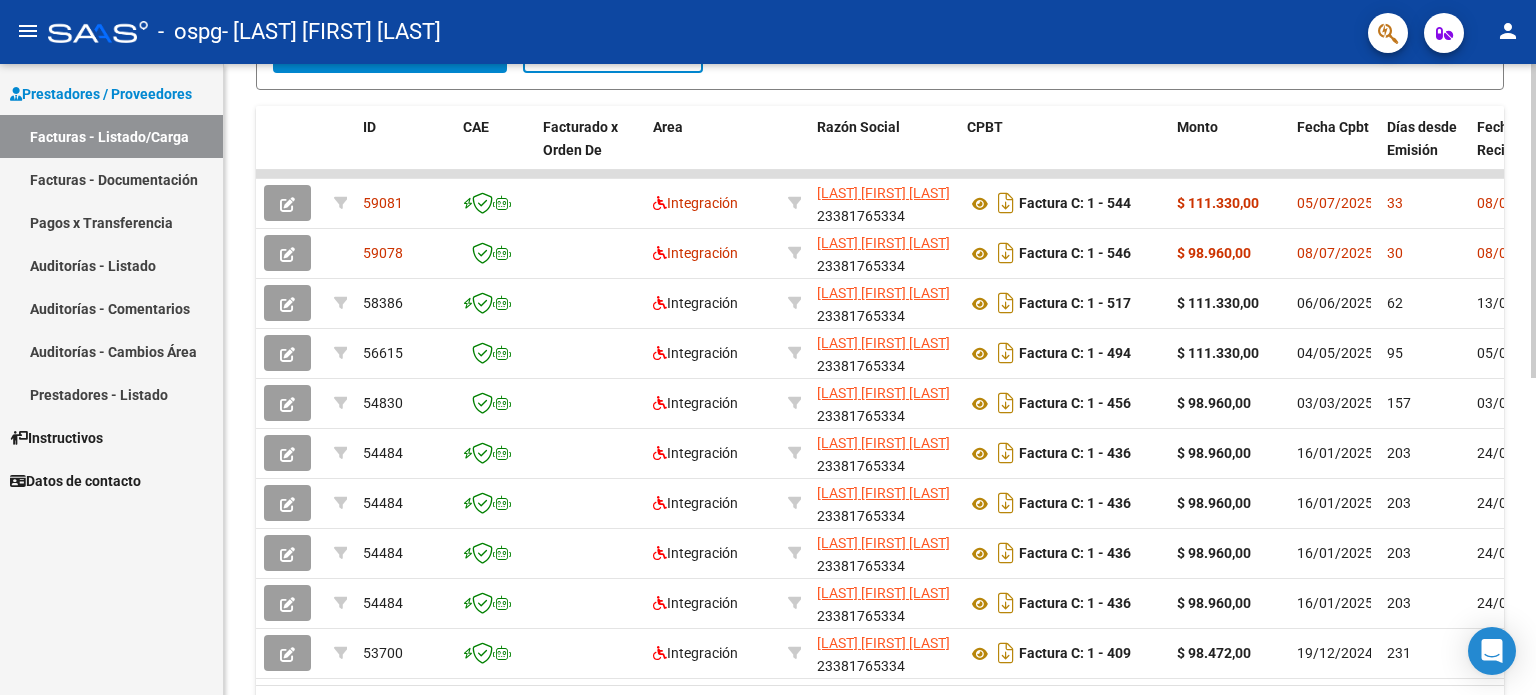click on "Video tutorial   PRESTADORES -> Listado de CPBTs Emitidos por Prestadores / Proveedores (alt+q)   Cargar Comprobante
cloud_download  CSV  cloud_download  EXCEL  cloud_download  Estandar   Descarga Masiva
Filtros Id Area Area Todos Confirmado   Mostrar totalizadores   FILTROS DEL COMPROBANTE  Comprobante Tipo Comprobante Tipo Start date – End date Fec. Comprobante Desde / Hasta Días Emisión Desde(cant. días) Días Emisión Hasta(cant. días) CUIT / Razón Social Pto. Venta Nro. Comprobante Código SSS CAE Válido CAE Válido Todos Cargado Módulo Hosp. Todos Tiene facturacion Apócrifa Hospital Refes  FILTROS DE INTEGRACION  Período De Prestación Campos del Archivo de Rendición Devuelto x SSS (dr_envio) Todos Rendido x SSS (dr_envio) Tipo de Registro Tipo de Registro Período Presentación Período Presentación Campos del Legajo Asociado (preaprobación) Afiliado Legajo (cuil/nombre) Todos Solo facturas preaprobadas  MAS FILTROS  Todos Con Doc. Respaldatoria Todos Con Trazabilidad Todos – –" 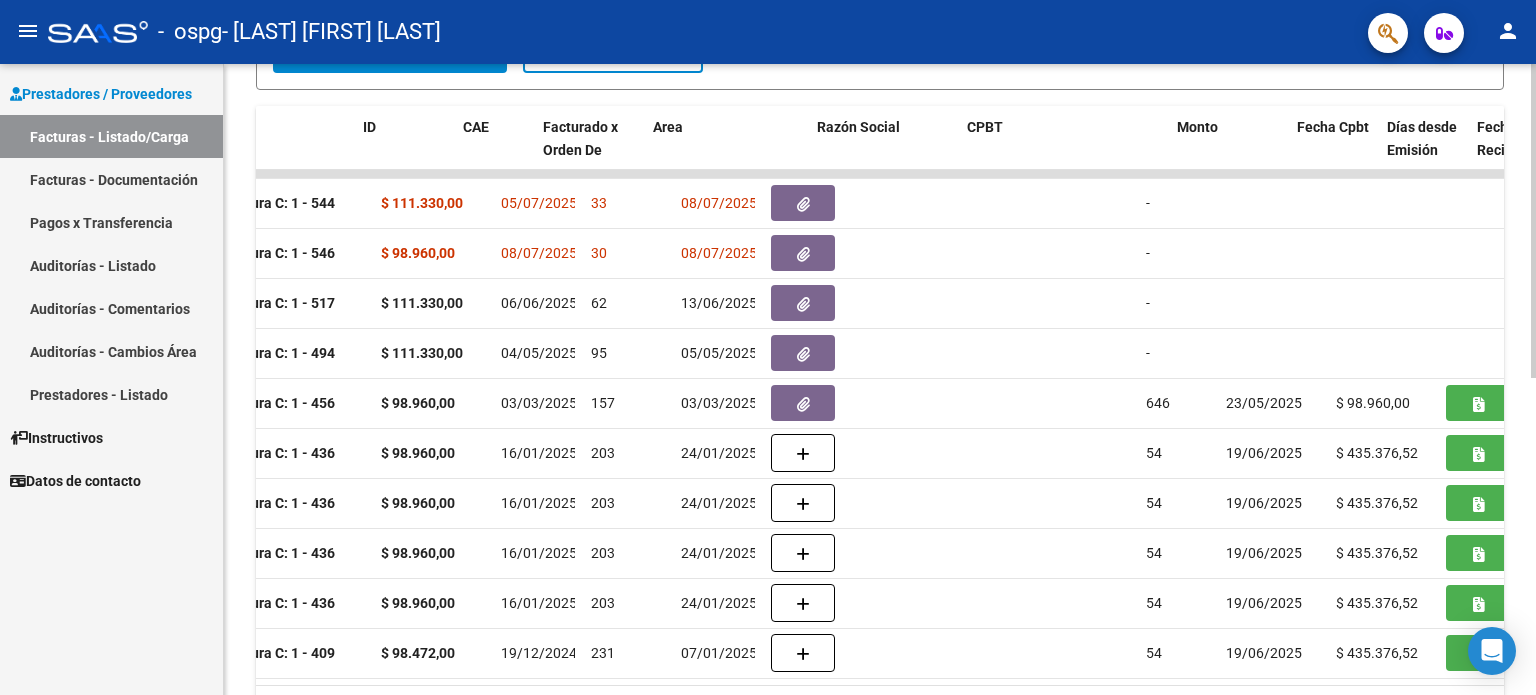 scroll, scrollTop: 0, scrollLeft: 0, axis: both 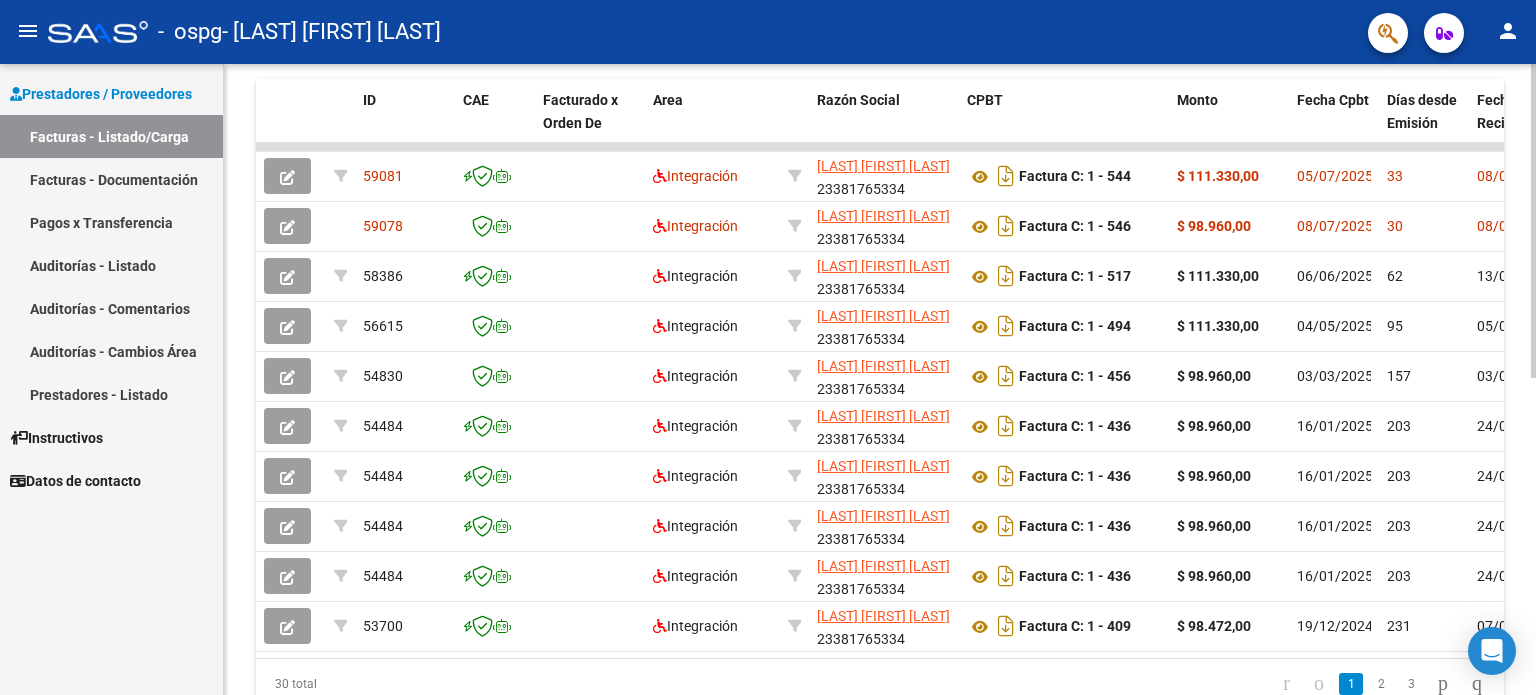 click on "Video tutorial   PRESTADORES -> Listado de CPBTs Emitidos por Prestadores / Proveedores (alt+q)   Cargar Comprobante
cloud_download  CSV  cloud_download  EXCEL  cloud_download  Estandar   Descarga Masiva
Filtros Id Area Area Todos Confirmado   Mostrar totalizadores   FILTROS DEL COMPROBANTE  Comprobante Tipo Comprobante Tipo Start date – End date Fec. Comprobante Desde / Hasta Días Emisión Desde(cant. días) Días Emisión Hasta(cant. días) CUIT / Razón Social Pto. Venta Nro. Comprobante Código SSS CAE Válido CAE Válido Todos Cargado Módulo Hosp. Todos Tiene facturacion Apócrifa Hospital Refes  FILTROS DE INTEGRACION  Período De Prestación Campos del Archivo de Rendición Devuelto x SSS (dr_envio) Todos Rendido x SSS (dr_envio) Tipo de Registro Tipo de Registro Período Presentación Período Presentación Campos del Legajo Asociado (preaprobación) Afiliado Legajo (cuil/nombre) Todos Solo facturas preaprobadas  MAS FILTROS  Todos Con Doc. Respaldatoria Todos Con Trazabilidad Todos – –" 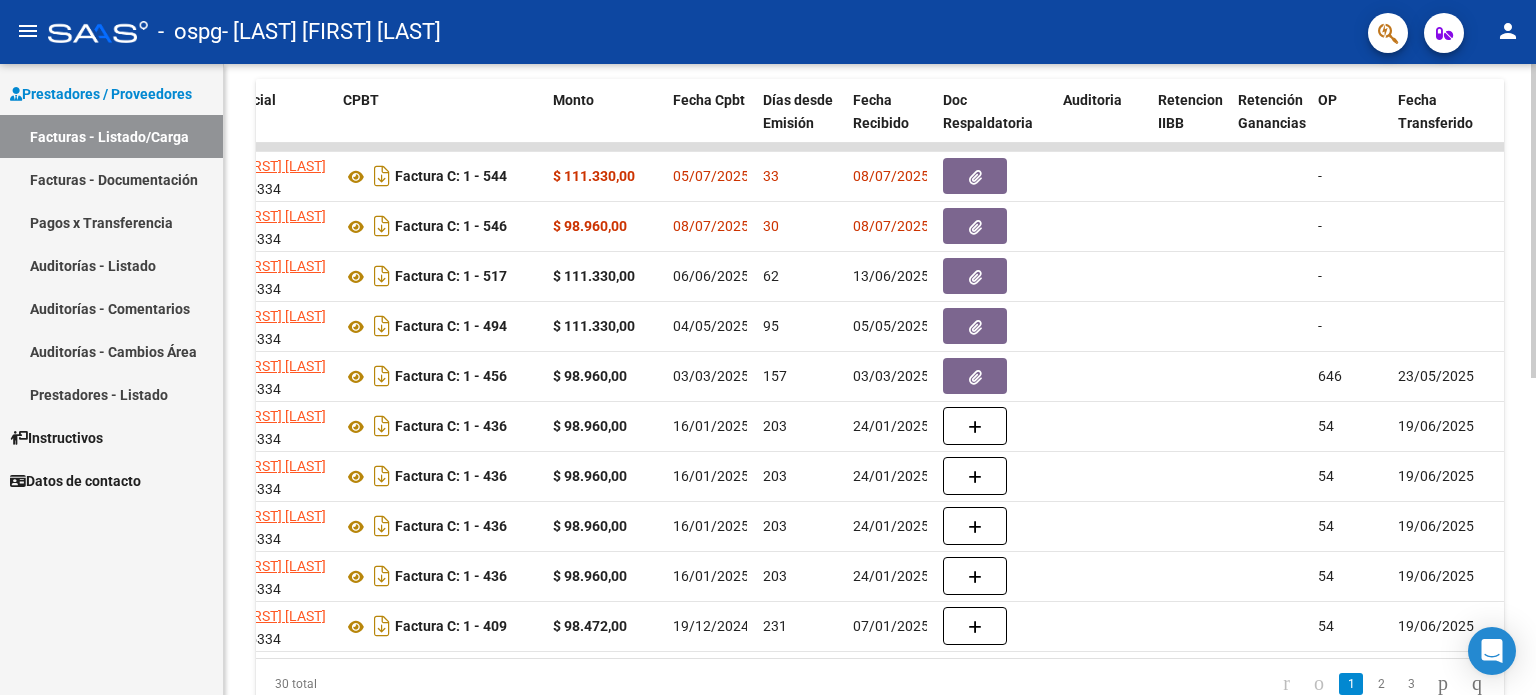 scroll, scrollTop: 0, scrollLeft: 618, axis: horizontal 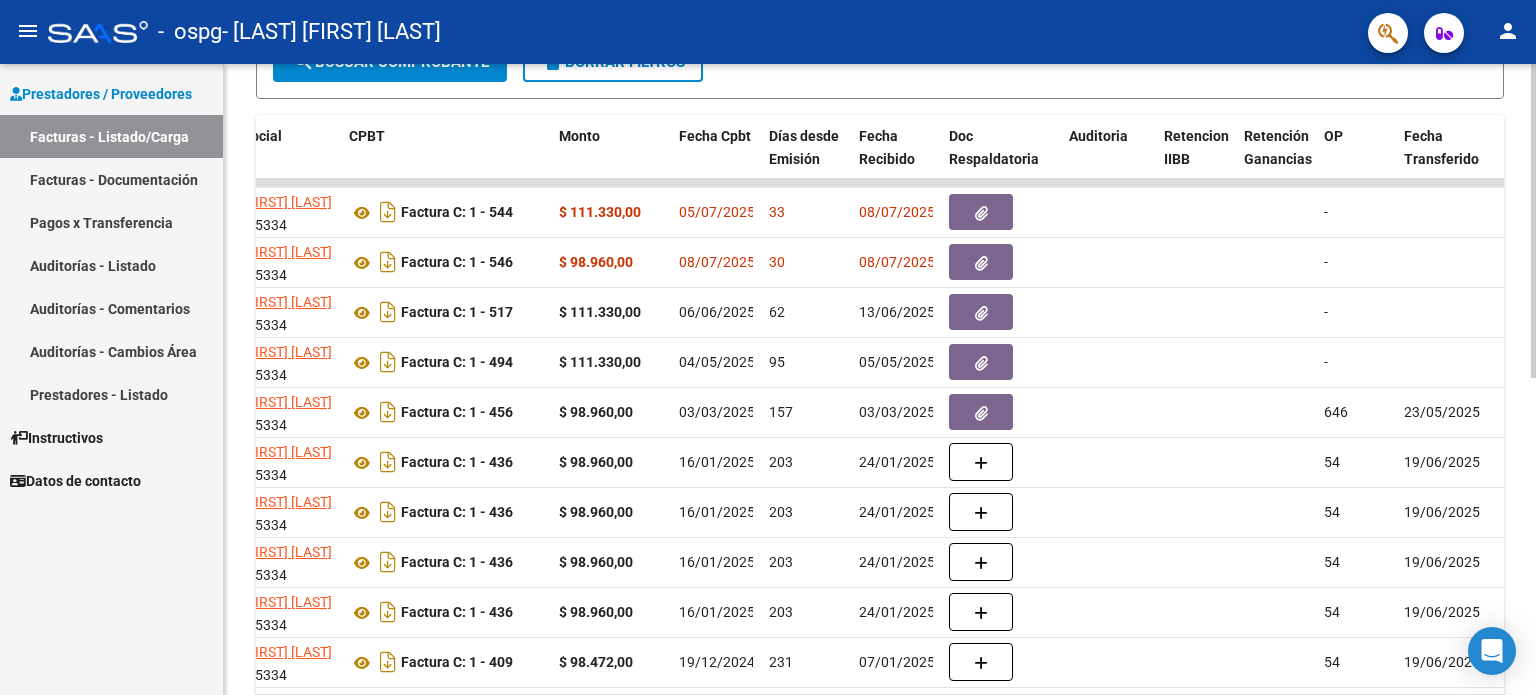 click 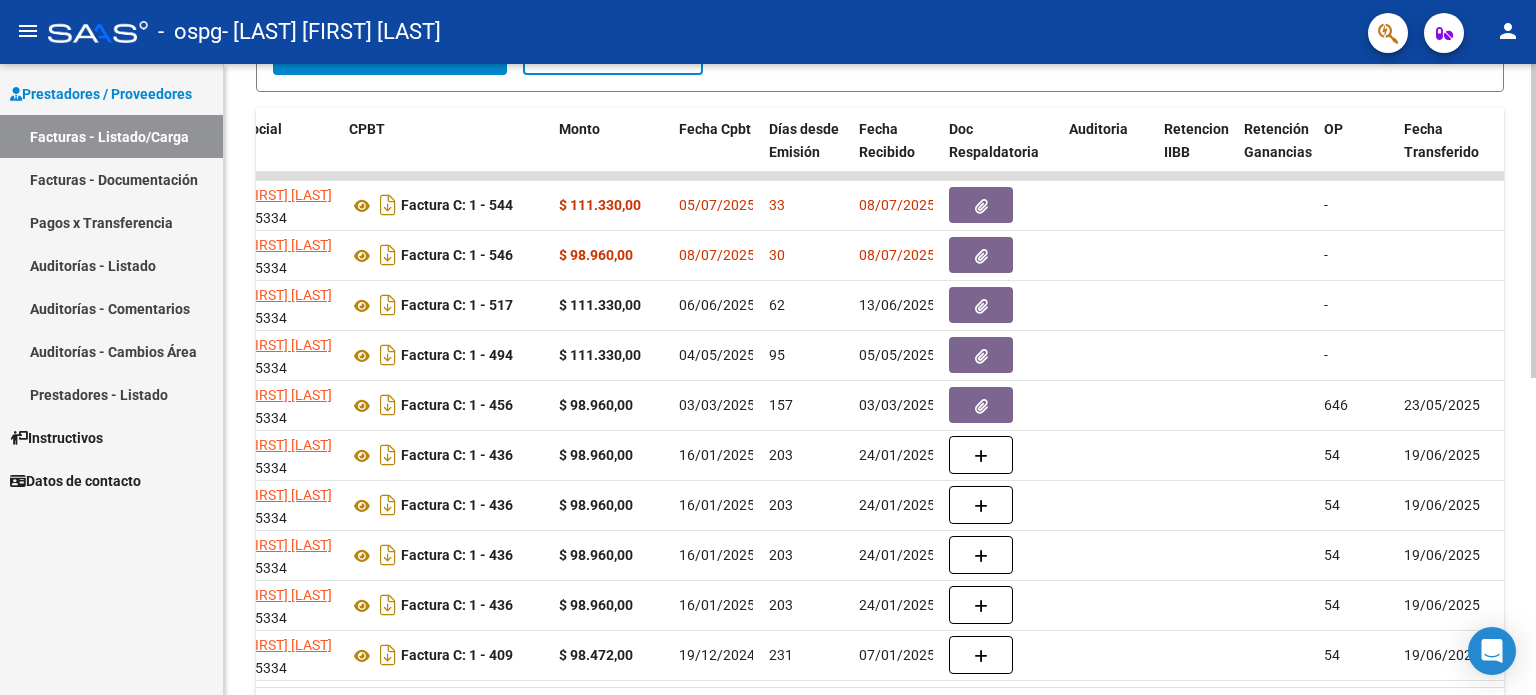 drag, startPoint x: 1524, startPoint y: 394, endPoint x: 1529, endPoint y: 379, distance: 15.811388 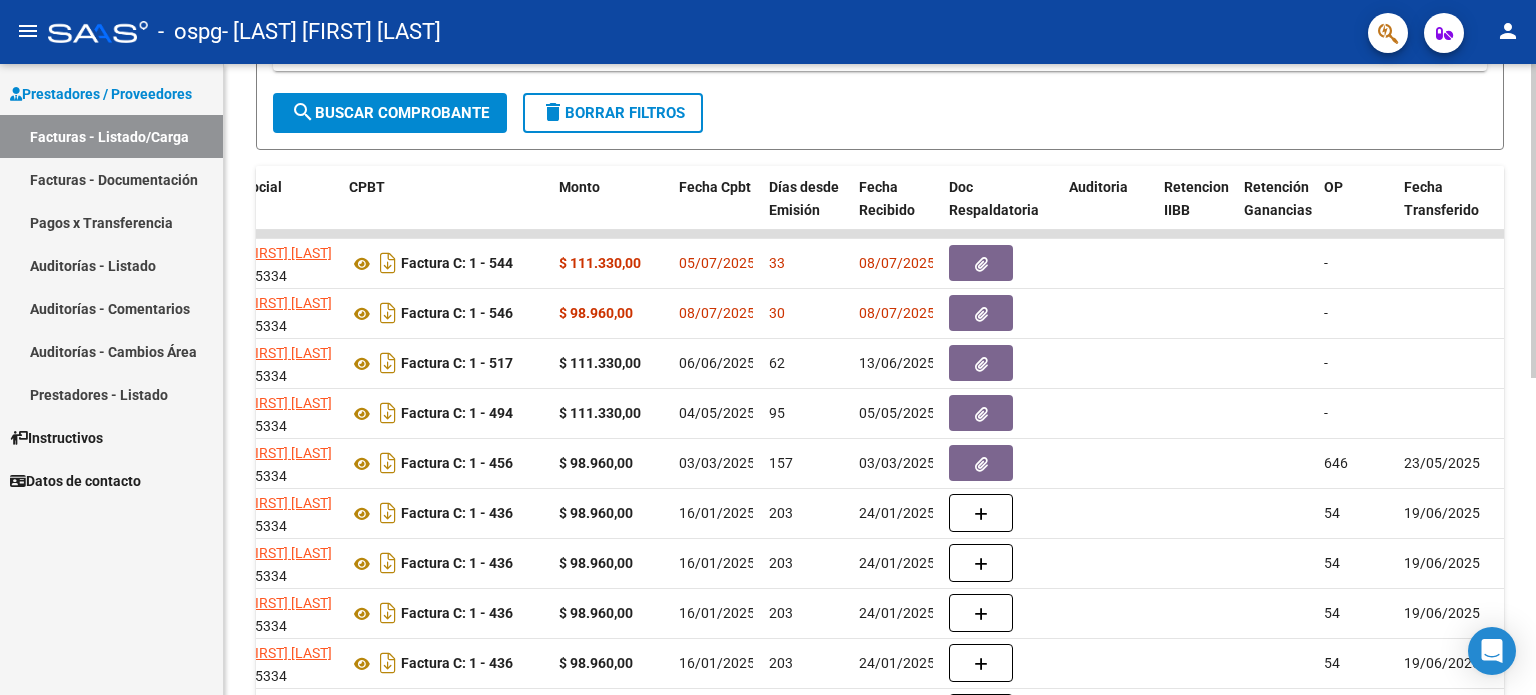 click 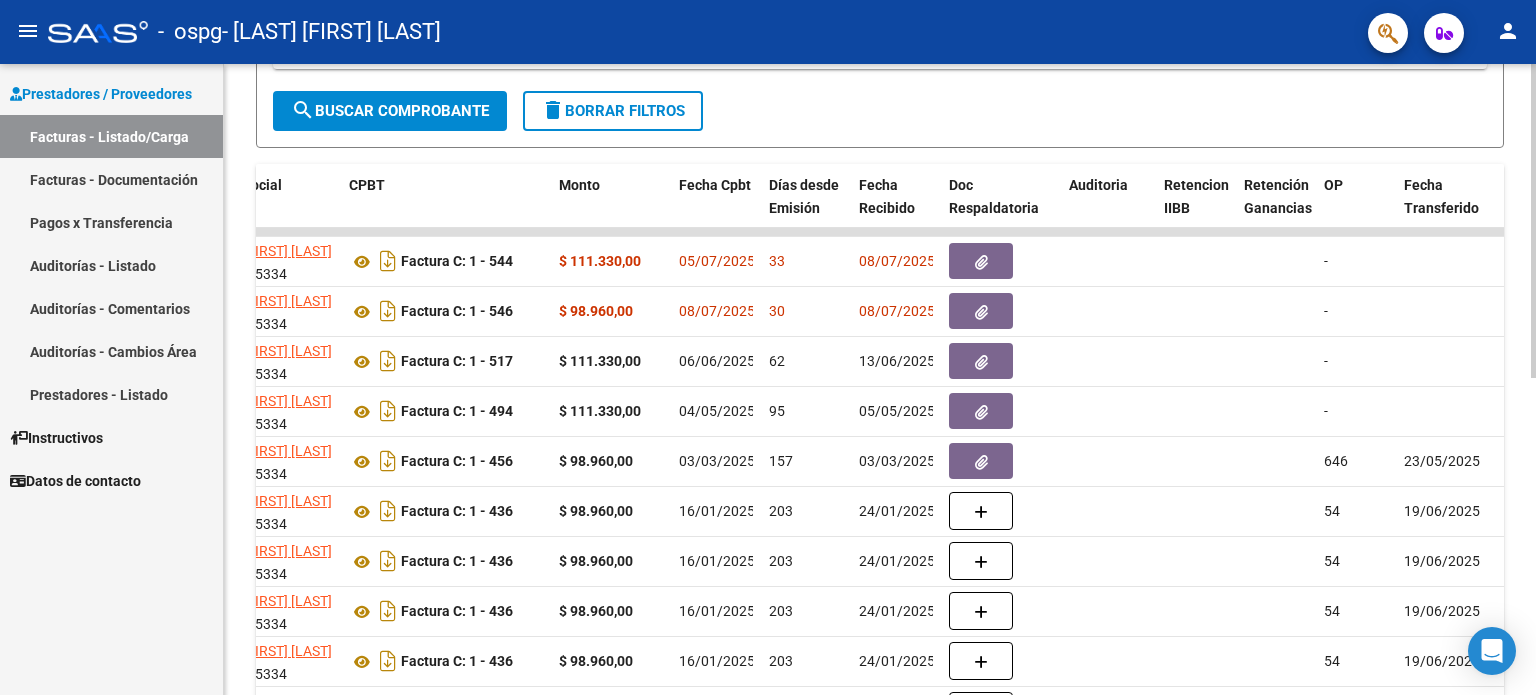 scroll, scrollTop: 0, scrollLeft: 0, axis: both 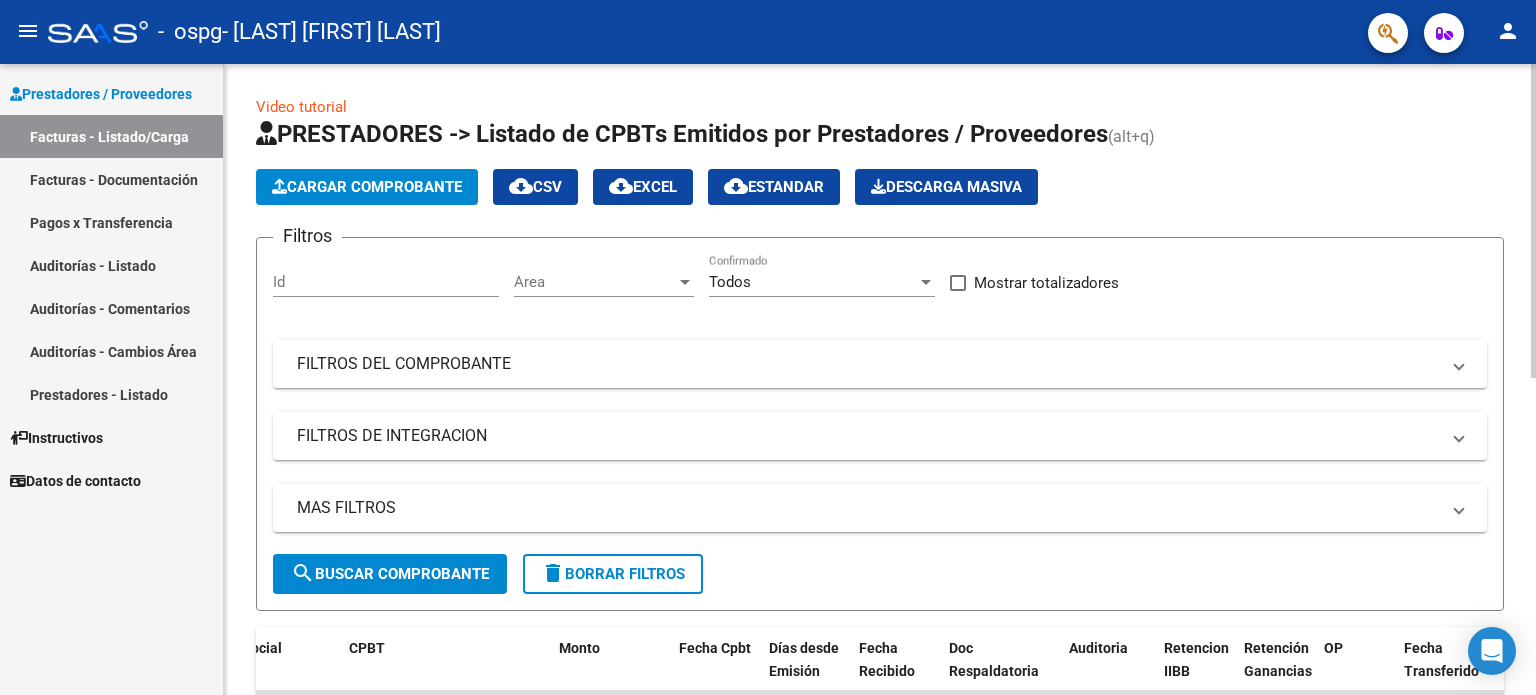 click 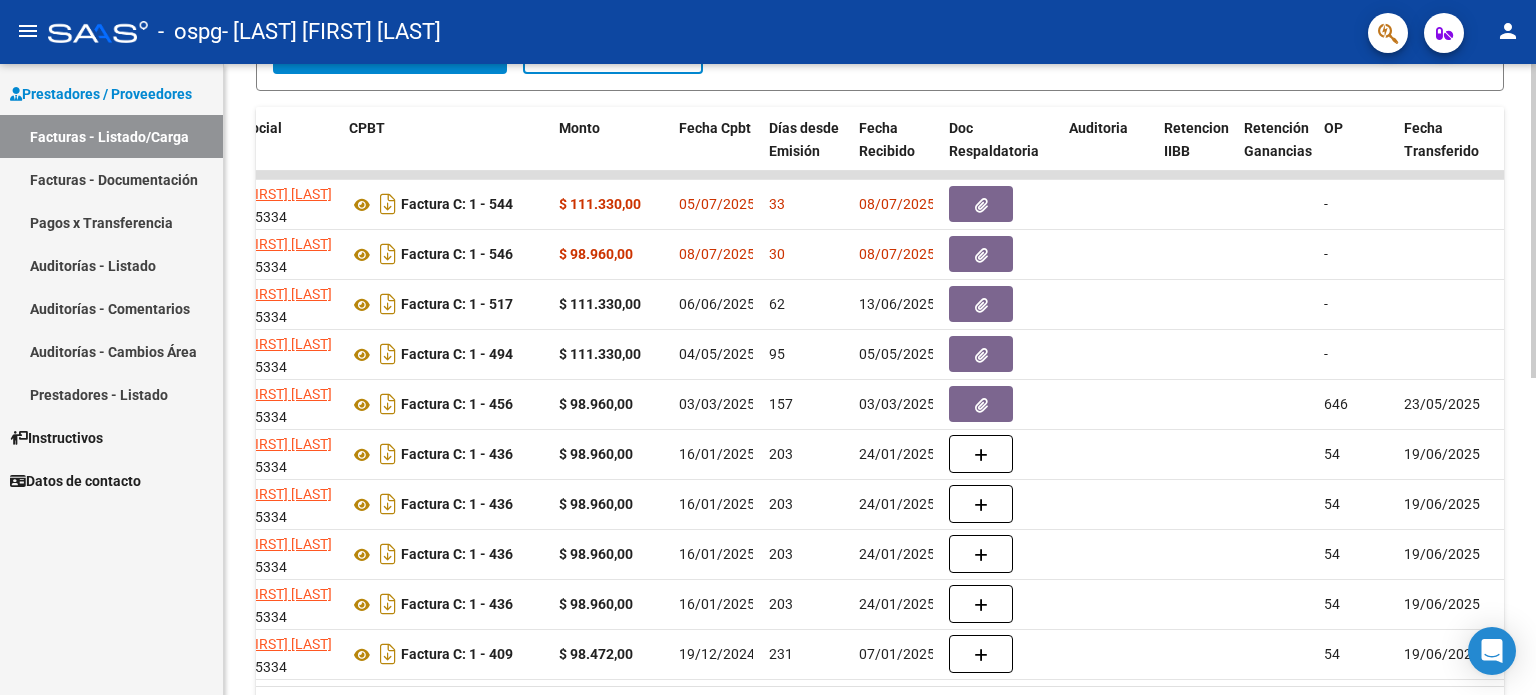 scroll, scrollTop: 518, scrollLeft: 0, axis: vertical 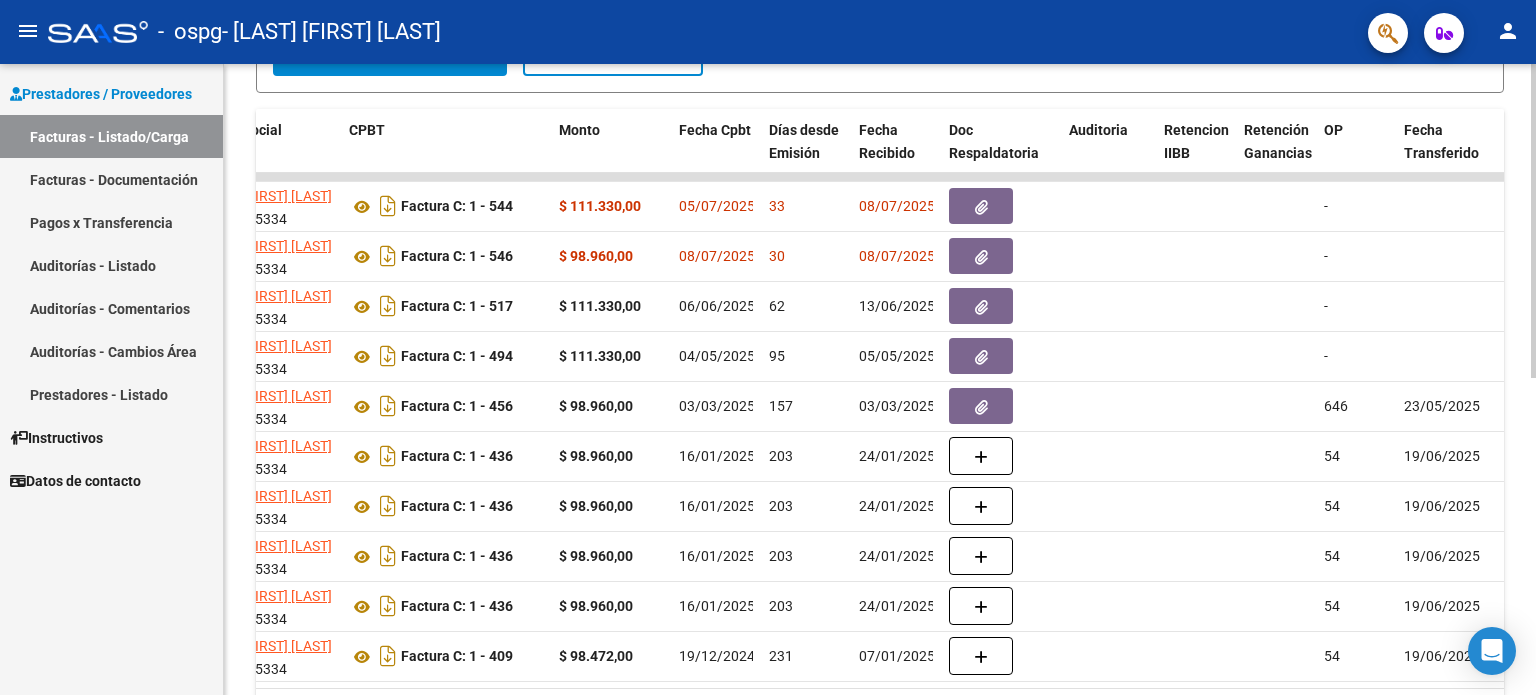 click 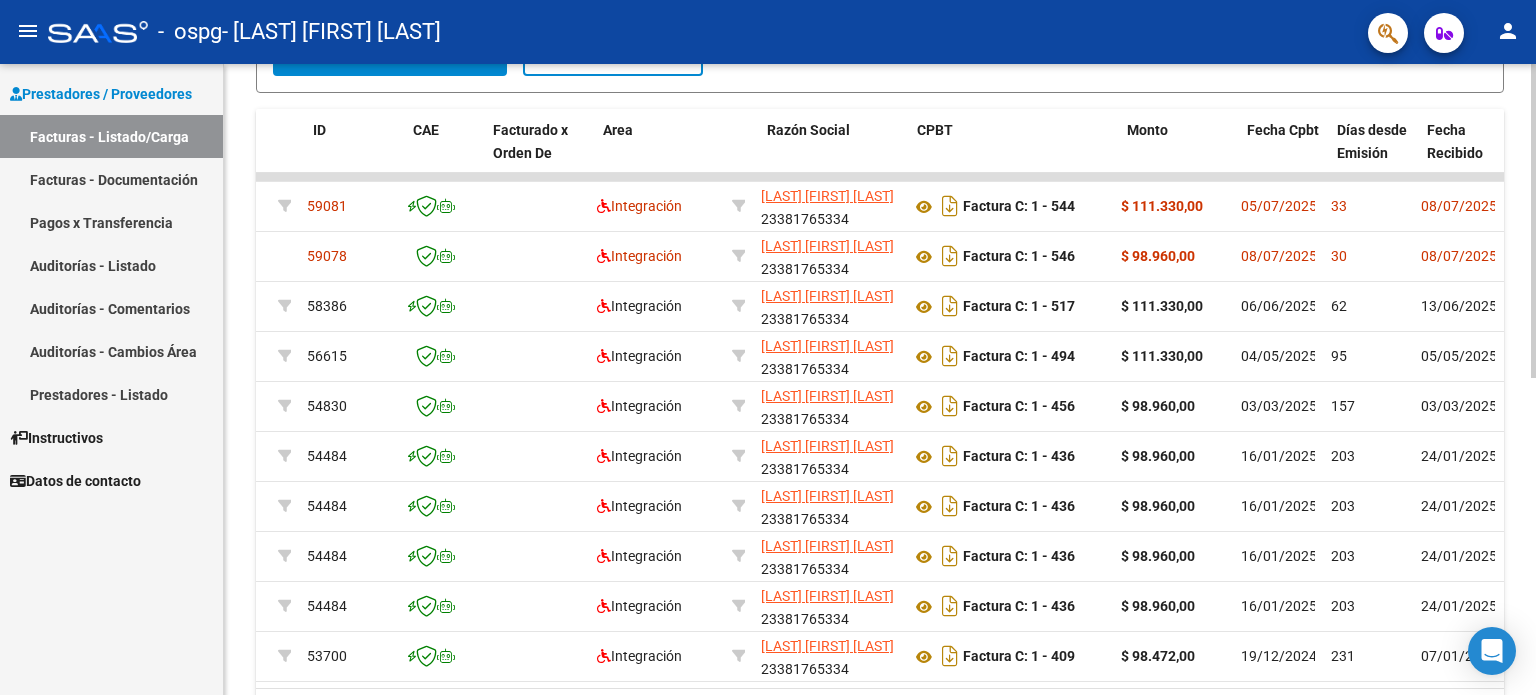 scroll, scrollTop: 0, scrollLeft: 0, axis: both 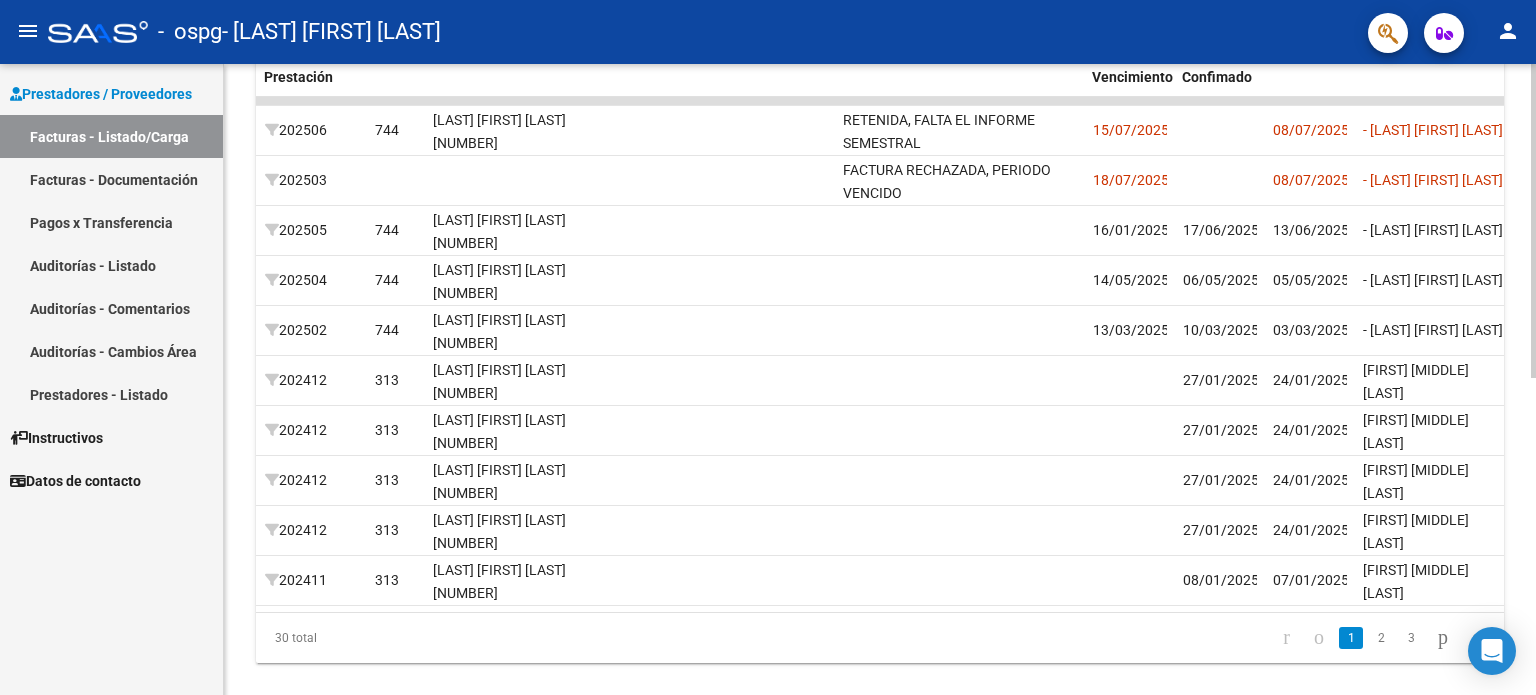 click on "Video tutorial   PRESTADORES -> Listado de CPBTs Emitidos por Prestadores / Proveedores (alt+q)   Cargar Comprobante
cloud_download  CSV  cloud_download  EXCEL  cloud_download  Estandar   Descarga Masiva
Filtros Id Area Area Todos Confirmado   Mostrar totalizadores   FILTROS DEL COMPROBANTE  Comprobante Tipo Comprobante Tipo Start date – End date Fec. Comprobante Desde / Hasta Días Emisión Desde(cant. días) Días Emisión Hasta(cant. días) CUIT / Razón Social Pto. Venta Nro. Comprobante Código SSS CAE Válido CAE Válido Todos Cargado Módulo Hosp. Todos Tiene facturacion Apócrifa Hospital Refes  FILTROS DE INTEGRACION  Período De Prestación Campos del Archivo de Rendición Devuelto x SSS (dr_envio) Todos Rendido x SSS (dr_envio) Tipo de Registro Tipo de Registro Período Presentación Período Presentación Campos del Legajo Asociado (preaprobación) Afiliado Legajo (cuil/nombre) Todos Solo facturas preaprobadas  MAS FILTROS  Todos Con Doc. Respaldatoria Todos Con Trazabilidad Todos – –" 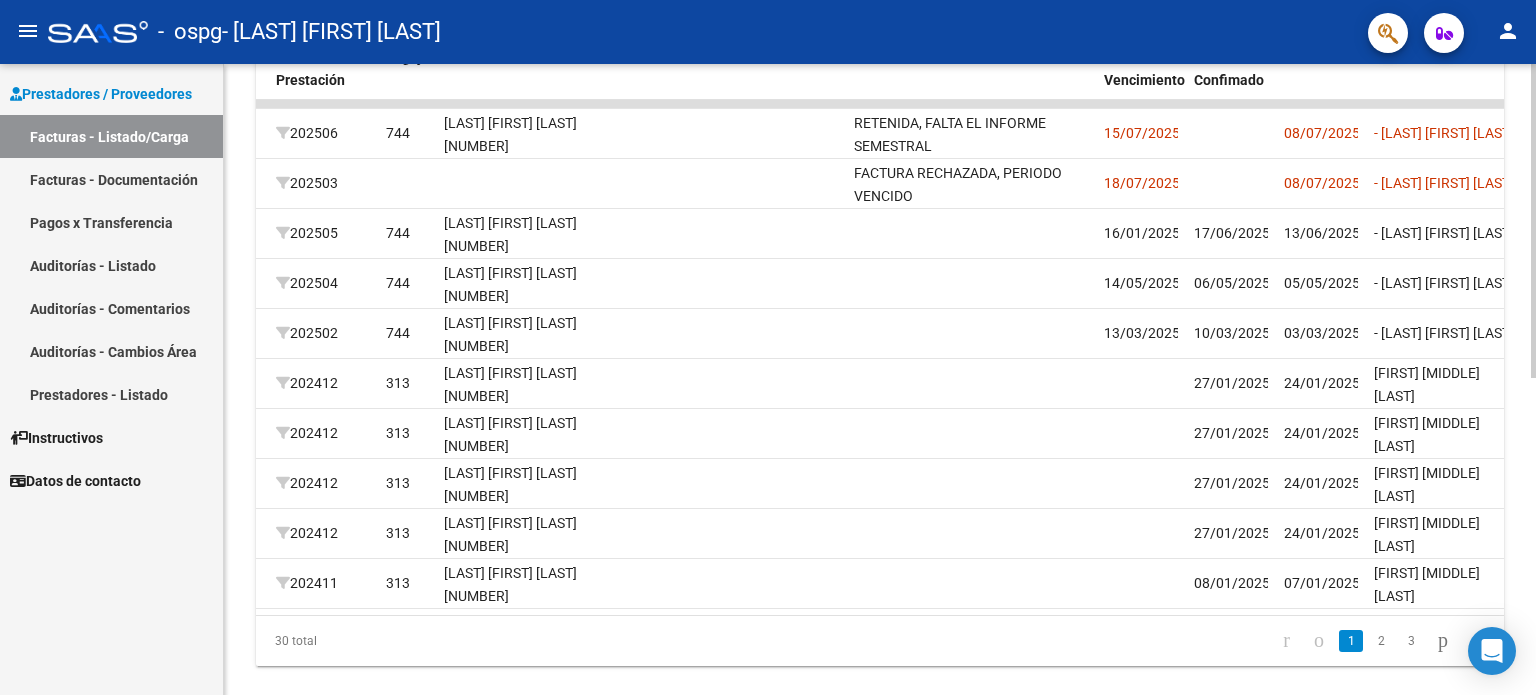 scroll, scrollTop: 0, scrollLeft: 2584, axis: horizontal 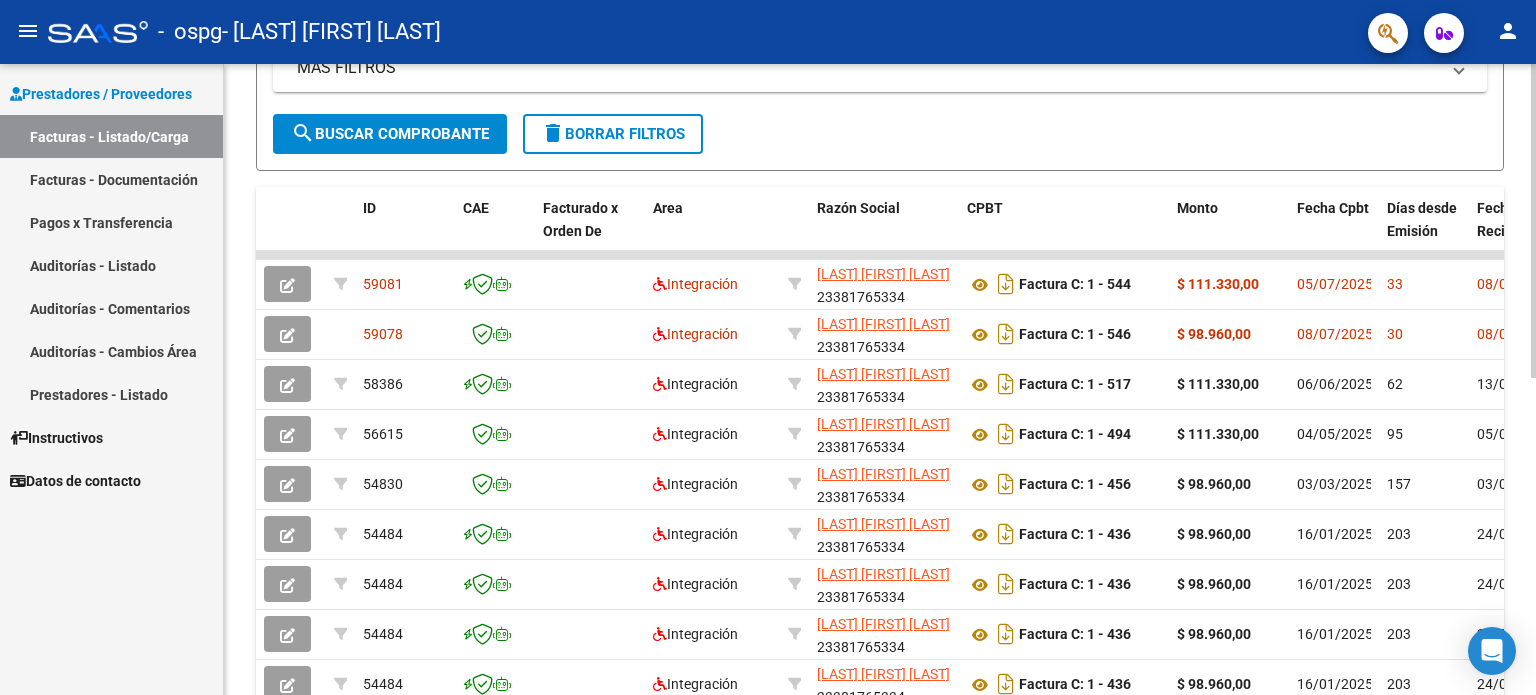 click on "Filtros Id Area Area Todos Confirmado   Mostrar totalizadores   FILTROS DEL COMPROBANTE  Comprobante Tipo Comprobante Tipo Start date – End date Fec. Comprobante Desde / Hasta Días Emisión Desde(cant. días) Días Emisión Hasta(cant. días) CUIT / Razón Social Pto. Venta Nro. Comprobante Código SSS CAE Válido CAE Válido Todos Cargado Módulo Hosp. Todos Tiene facturacion Apócrifa Hospital Refes  FILTROS DE INTEGRACION  Período De Prestación Campos del Archivo de Rendición Devuelto x SSS (dr_envio) Todos Rendido x SSS (dr_envio) Tipo de Registro Tipo de Registro Período Presentación Período Presentación Campos del Legajo Asociado (preaprobación) Afiliado Legajo (cuil/nombre) Todos Solo facturas preaprobadas  MAS FILTROS  Todos Con Doc. Respaldatoria Todos Con Trazabilidad Todos Asociado a Expediente Sur Auditoría Auditoría Auditoría Id Start date – End date Auditoría Confirmada Desde / Hasta Start date – End date Fec. Rec. Desde / Hasta Start date – End date Start date – End date" 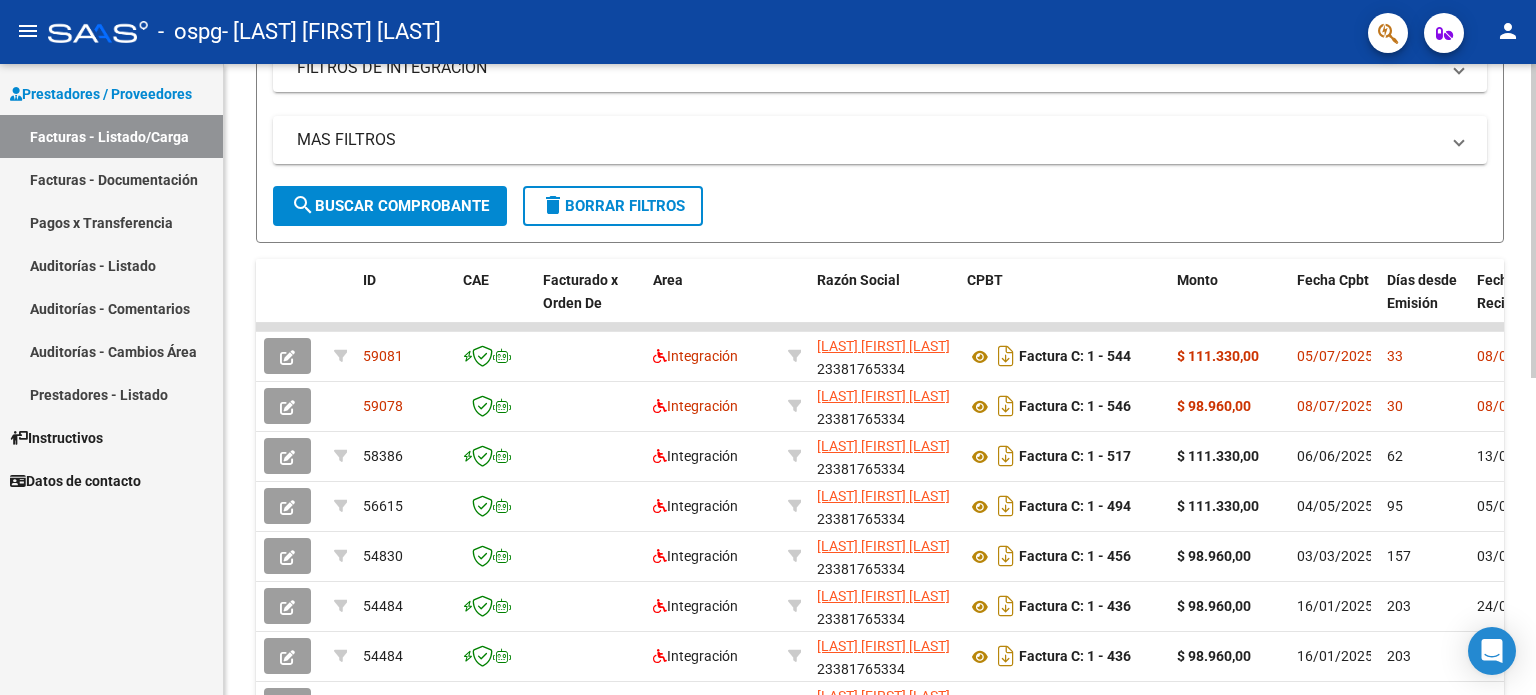 scroll, scrollTop: 358, scrollLeft: 0, axis: vertical 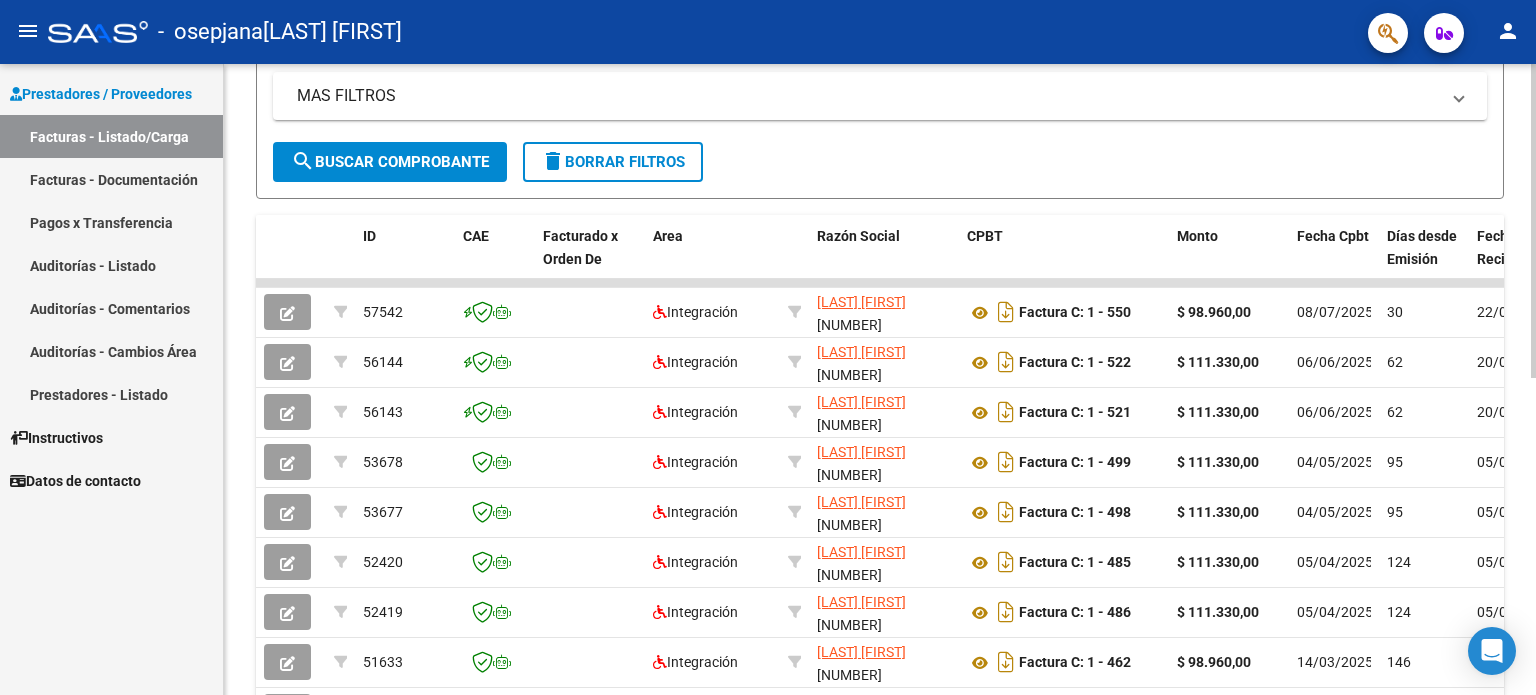 click on "Video tutorial   PRESTADORES -> Listado de CPBTs Emitidos por Prestadores / Proveedores (alt+q)   Cargar Comprobante
cloud_download  CSV  cloud_download  EXCEL  cloud_download  Estandar   Descarga Masiva
Filtros Id Area Area Todos Confirmado   Mostrar totalizadores   FILTROS DEL COMPROBANTE  Comprobante Tipo Comprobante Tipo Start date – End date Fec. Comprobante Desde / Hasta Días Emisión Desde(cant. días) Días Emisión Hasta(cant. días) CUIT / Razón Social Pto. Venta Nro. Comprobante Código SSS CAE Válido CAE Válido Todos Cargado Módulo Hosp. Todos Tiene facturacion Apócrifa Hospital Refes  FILTROS DE INTEGRACION  Período De Prestación Campos del Archivo de Rendición Devuelto x SSS (dr_envio) Todos Rendido x SSS (dr_envio) Tipo de Registro Tipo de Registro Período Presentación Período Presentación Campos del Legajo Asociado (preaprobación) Afiliado Legajo (cuil/nombre) Todos Solo facturas preaprobadas  MAS FILTROS  Todos Con Doc. Respaldatoria Todos Con Trazabilidad Todos – –" 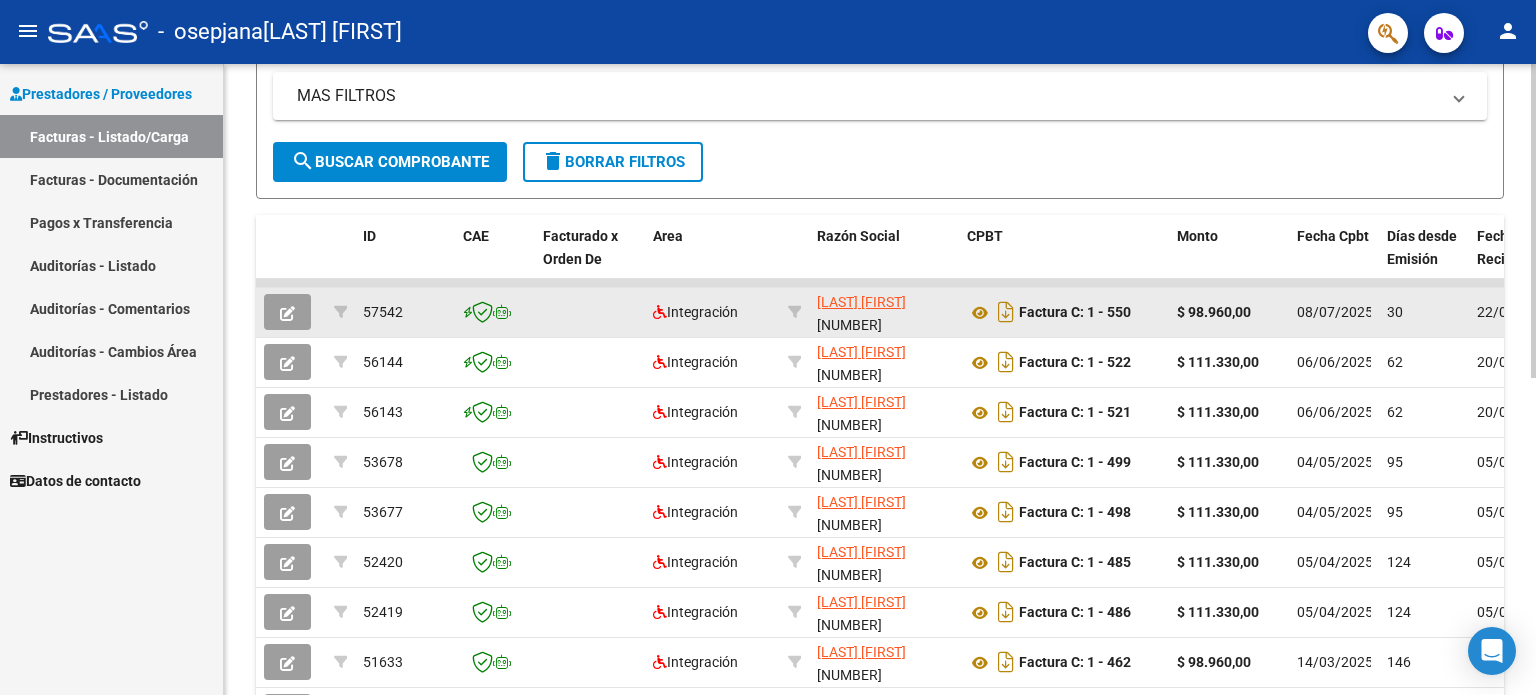 click on "08/07/2025" 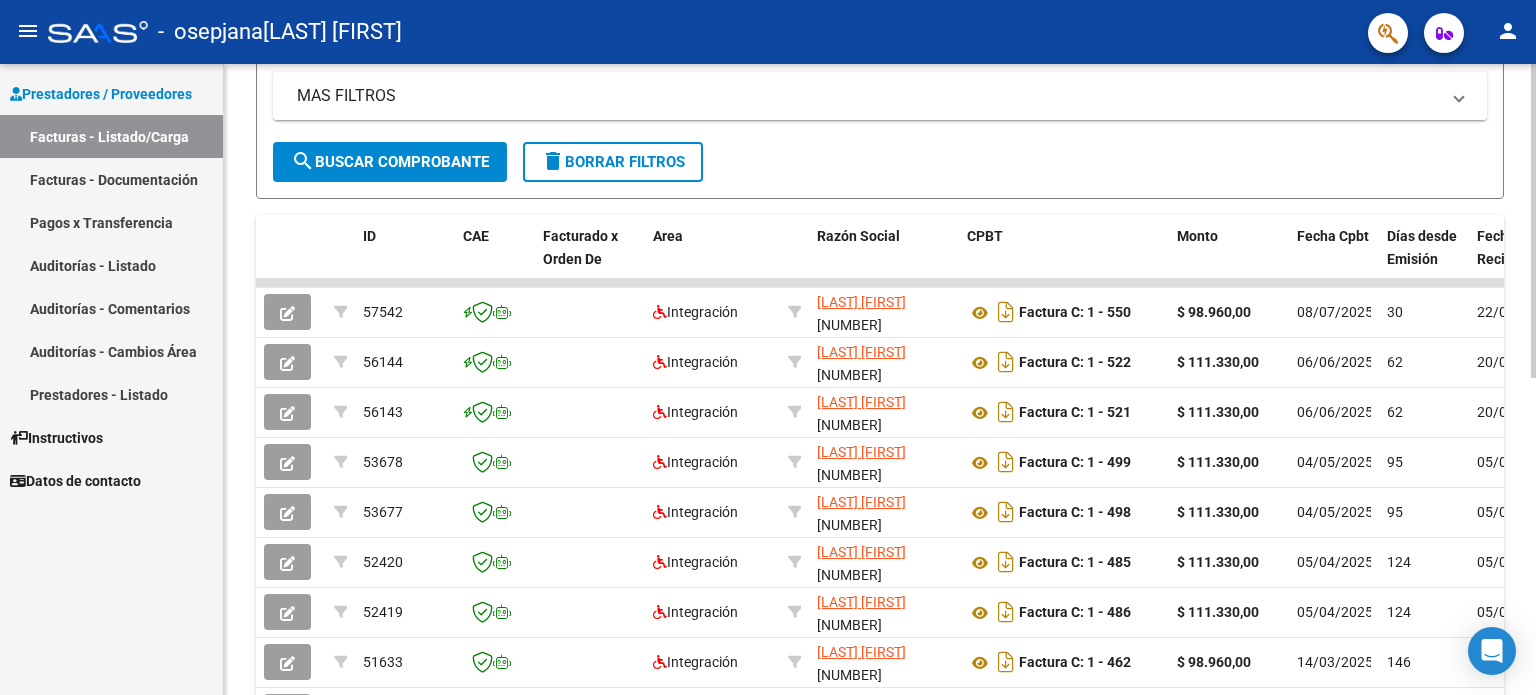 scroll, scrollTop: 638, scrollLeft: 0, axis: vertical 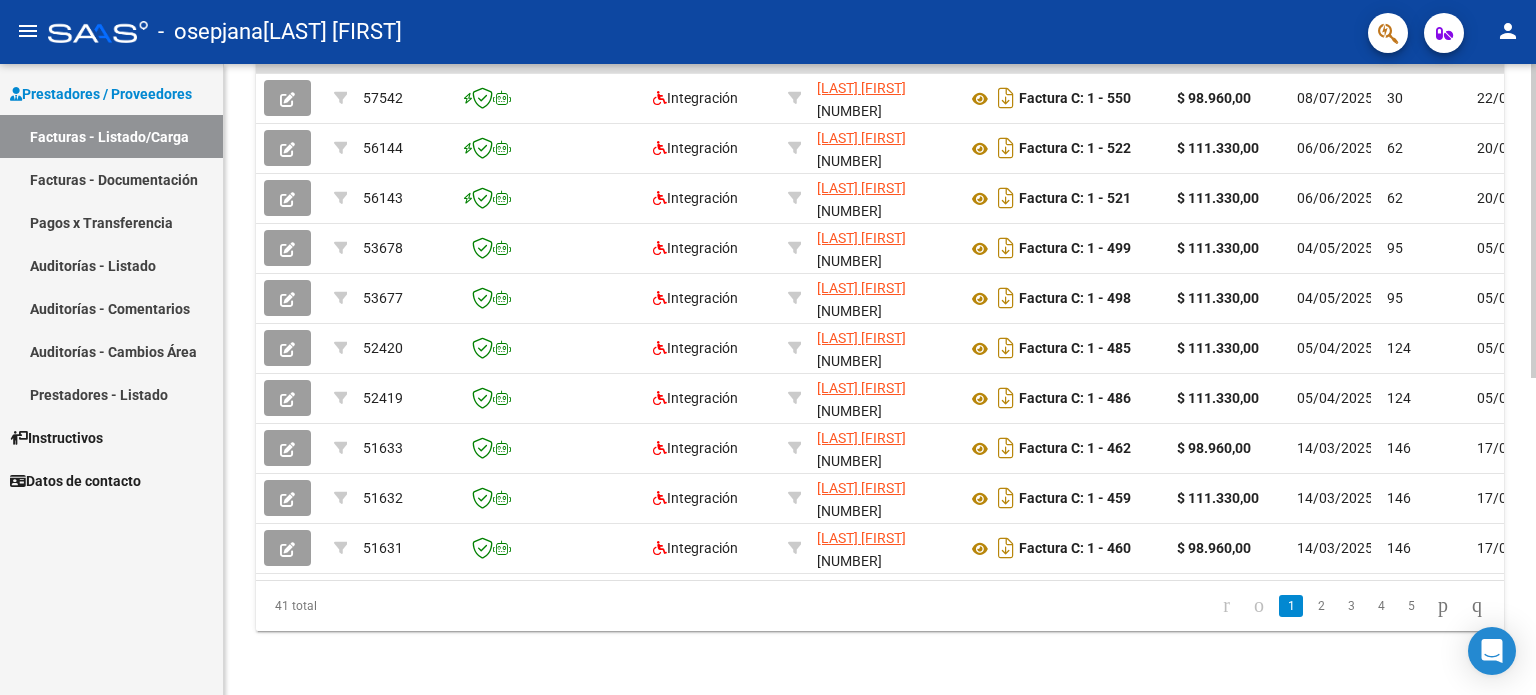 click 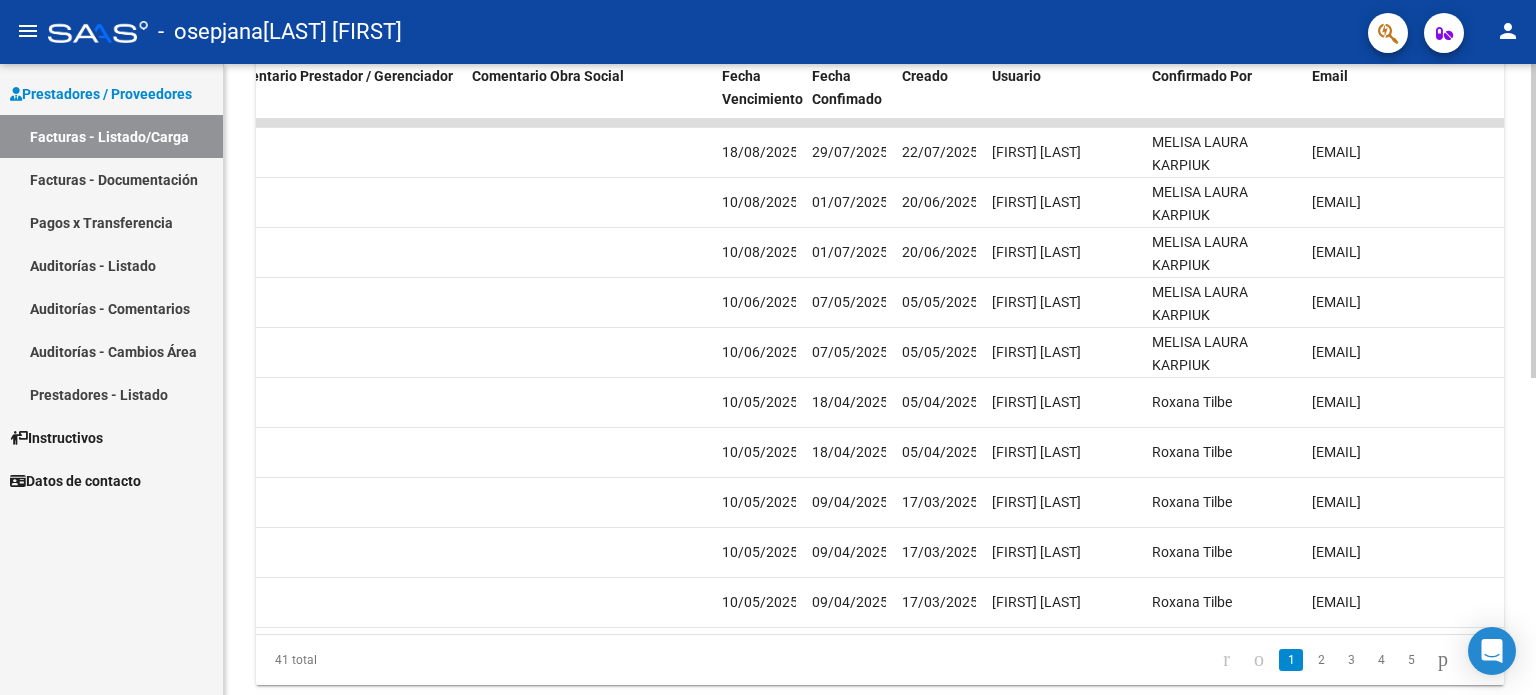scroll, scrollTop: 574, scrollLeft: 0, axis: vertical 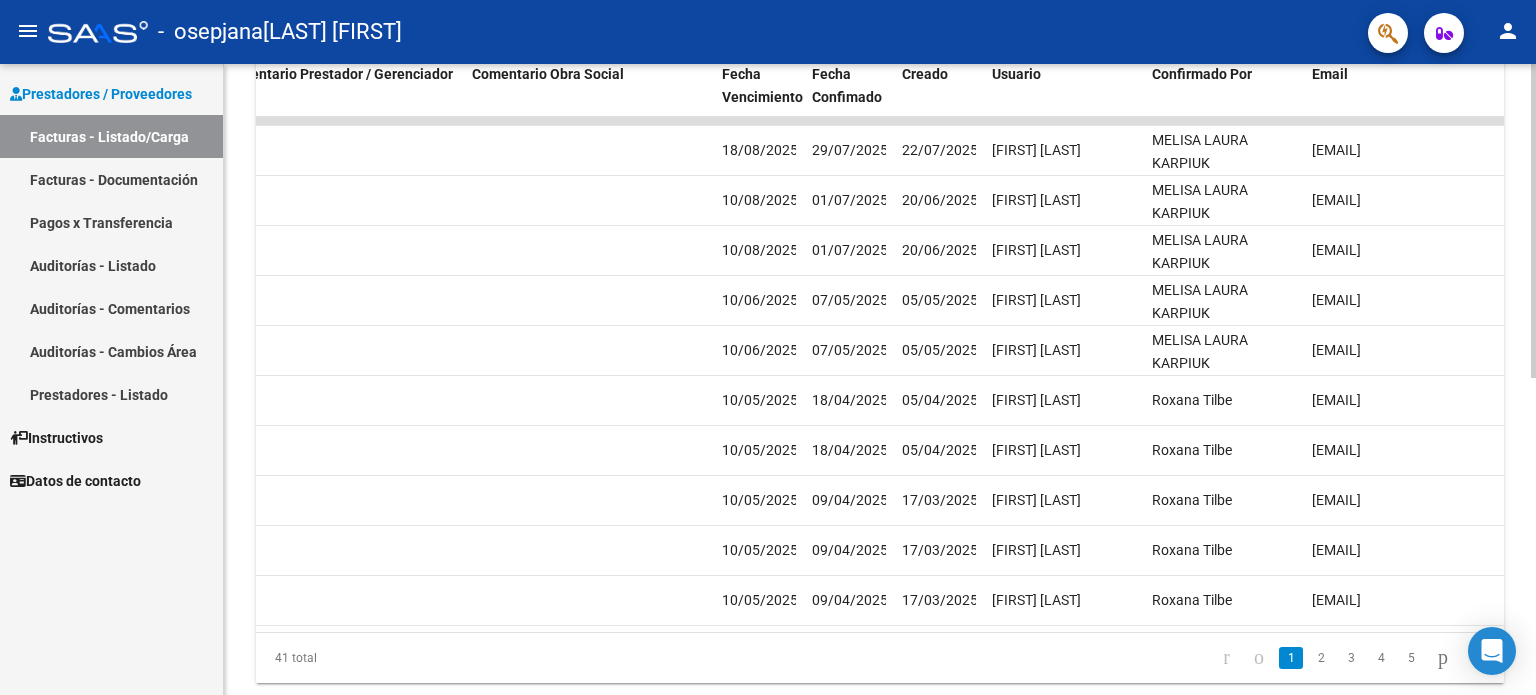click 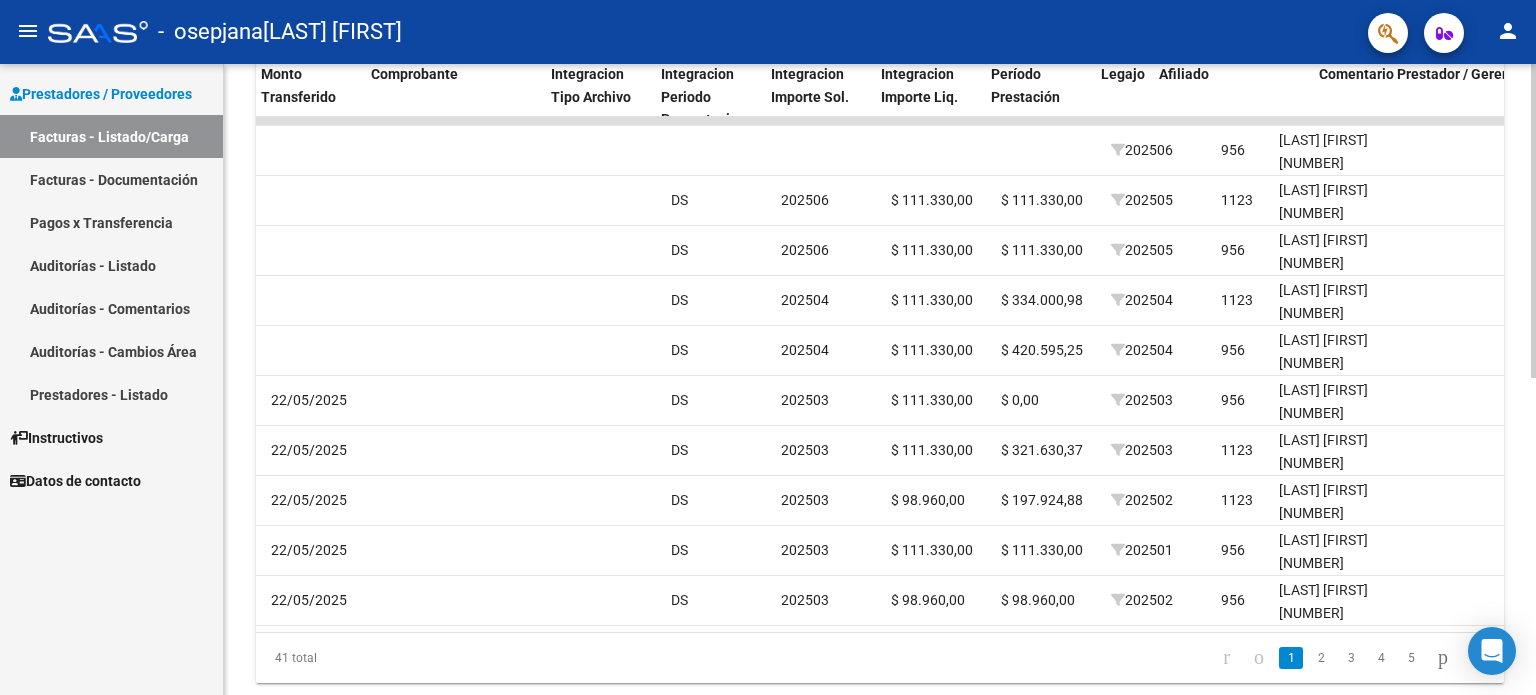 scroll, scrollTop: 0, scrollLeft: 1873, axis: horizontal 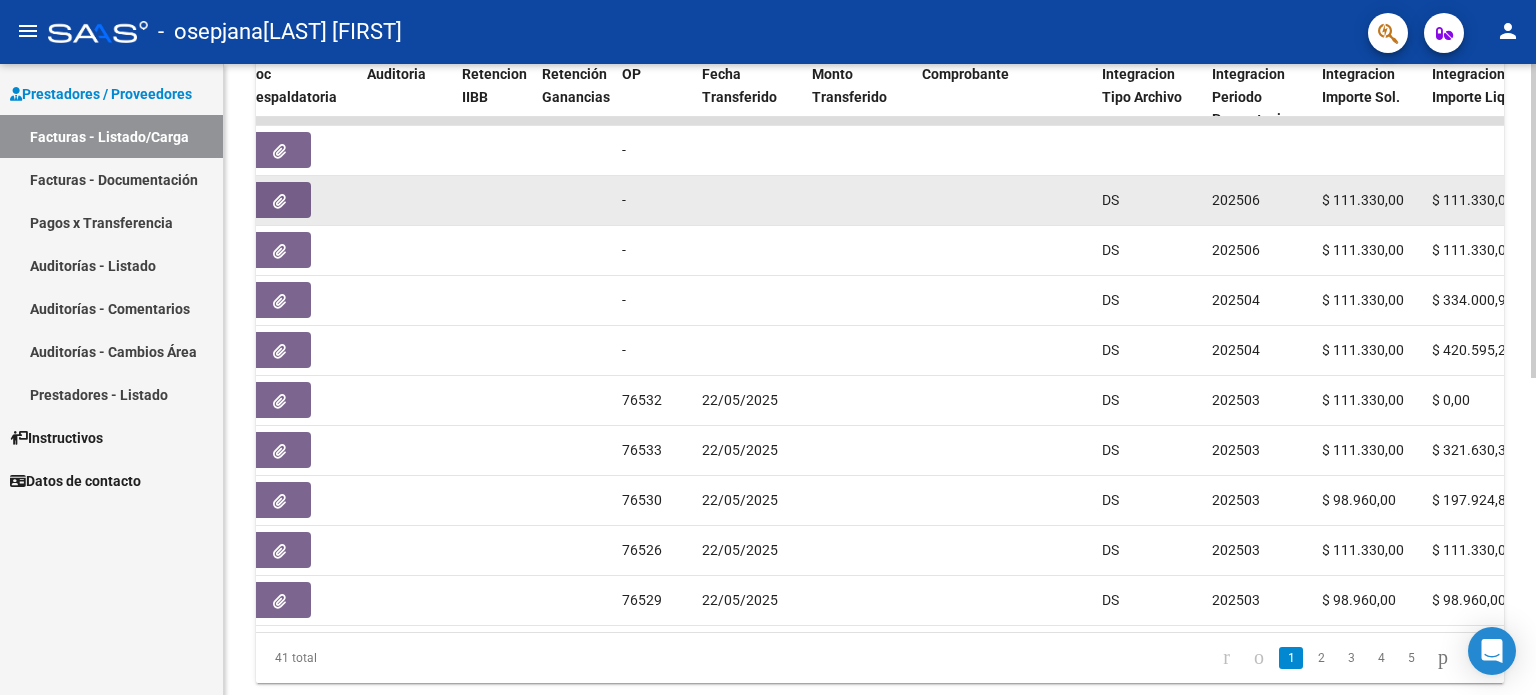 click on "202506" 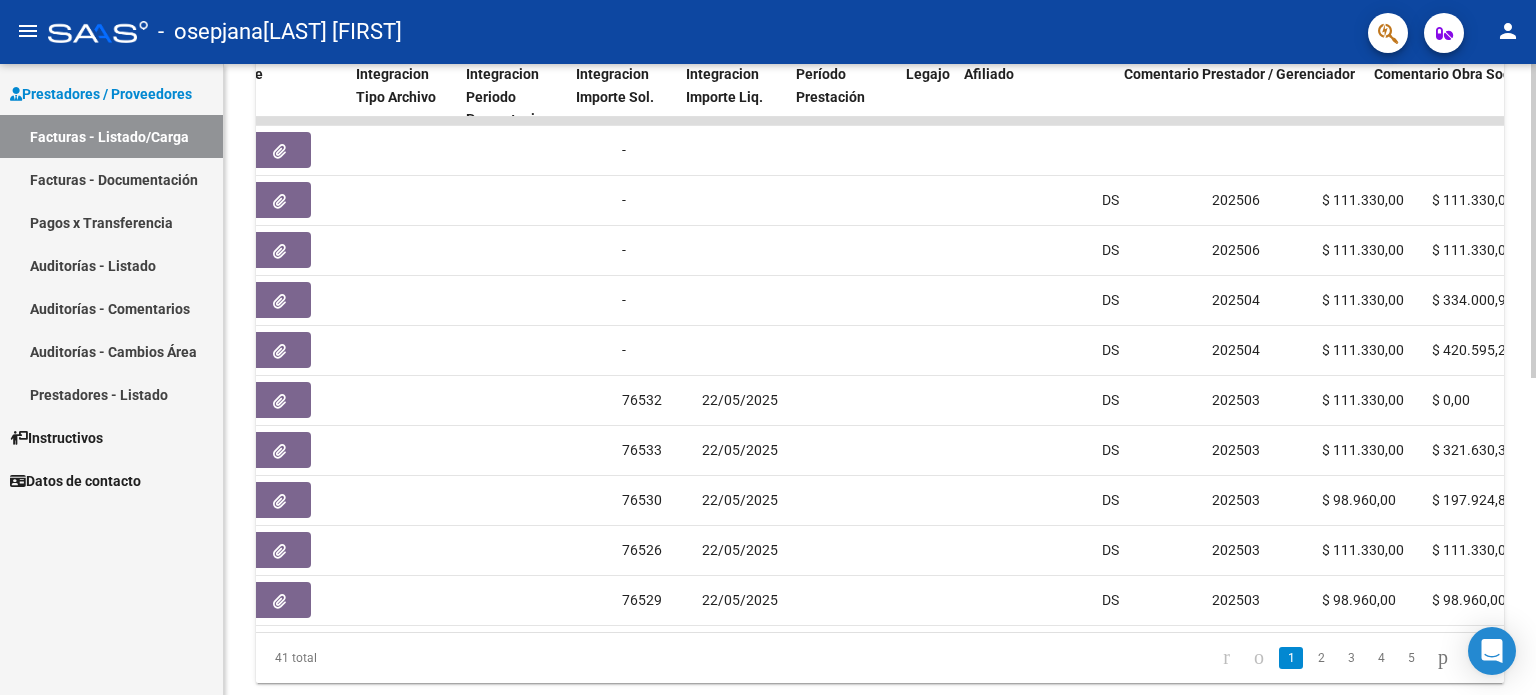 scroll, scrollTop: 0, scrollLeft: 2091, axis: horizontal 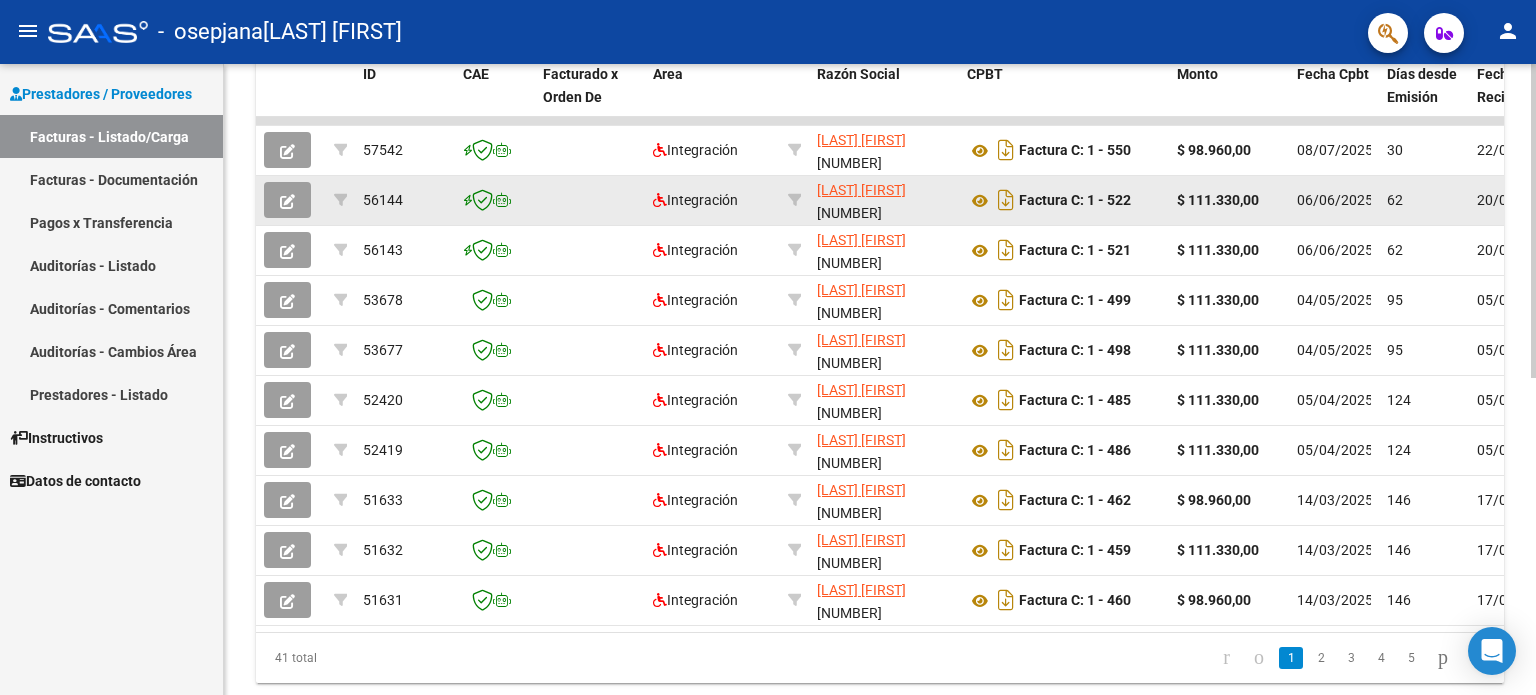 drag, startPoint x: 1070, startPoint y: 255, endPoint x: 264, endPoint y: 206, distance: 807.4881 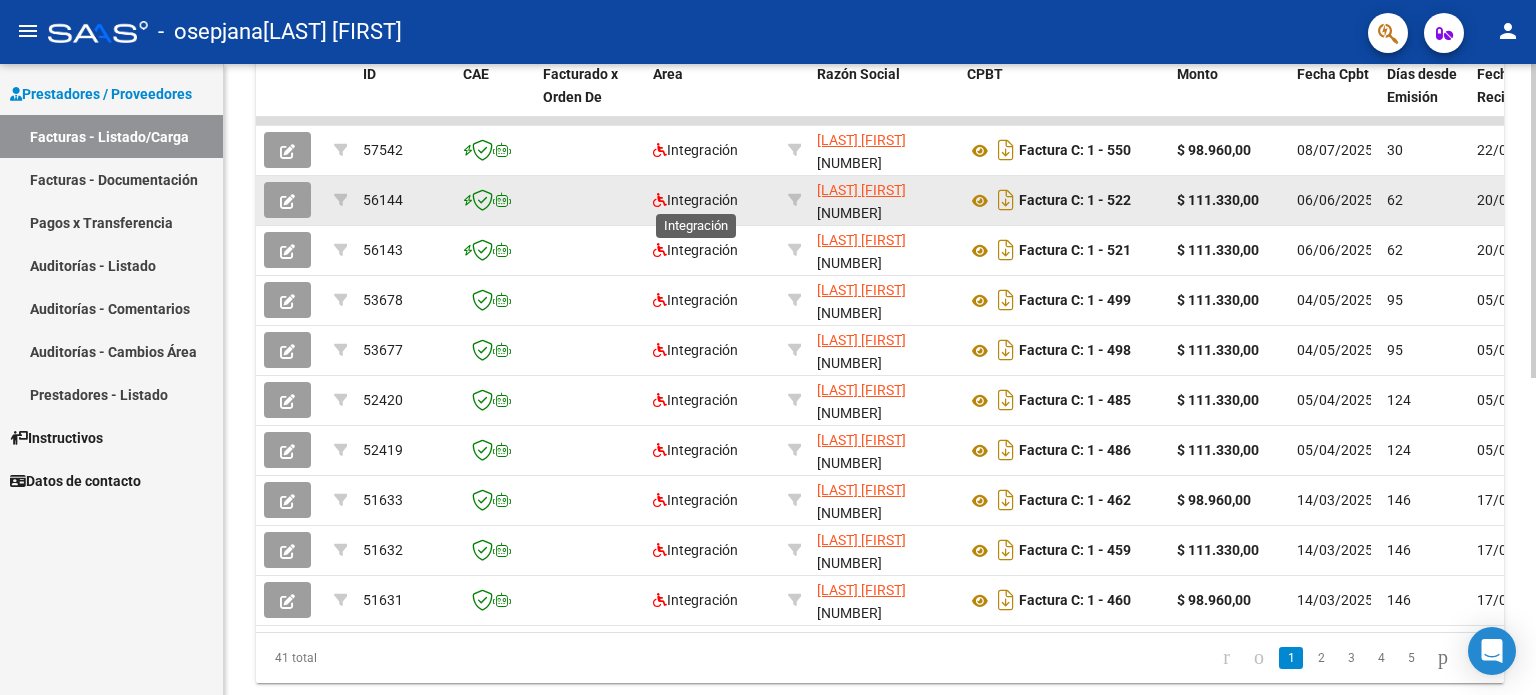 click on "Integración" 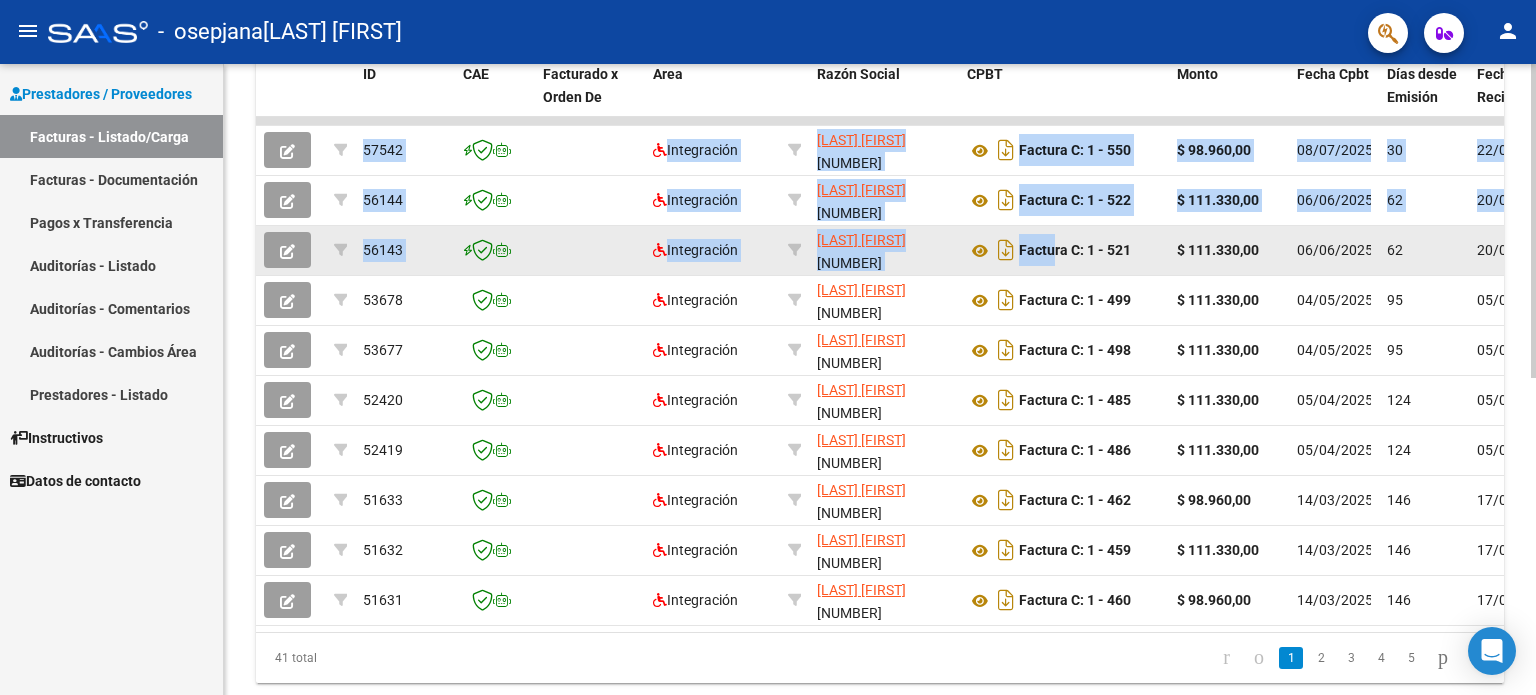 drag, startPoint x: 254, startPoint y: 189, endPoint x: 1052, endPoint y: 268, distance: 801.9009 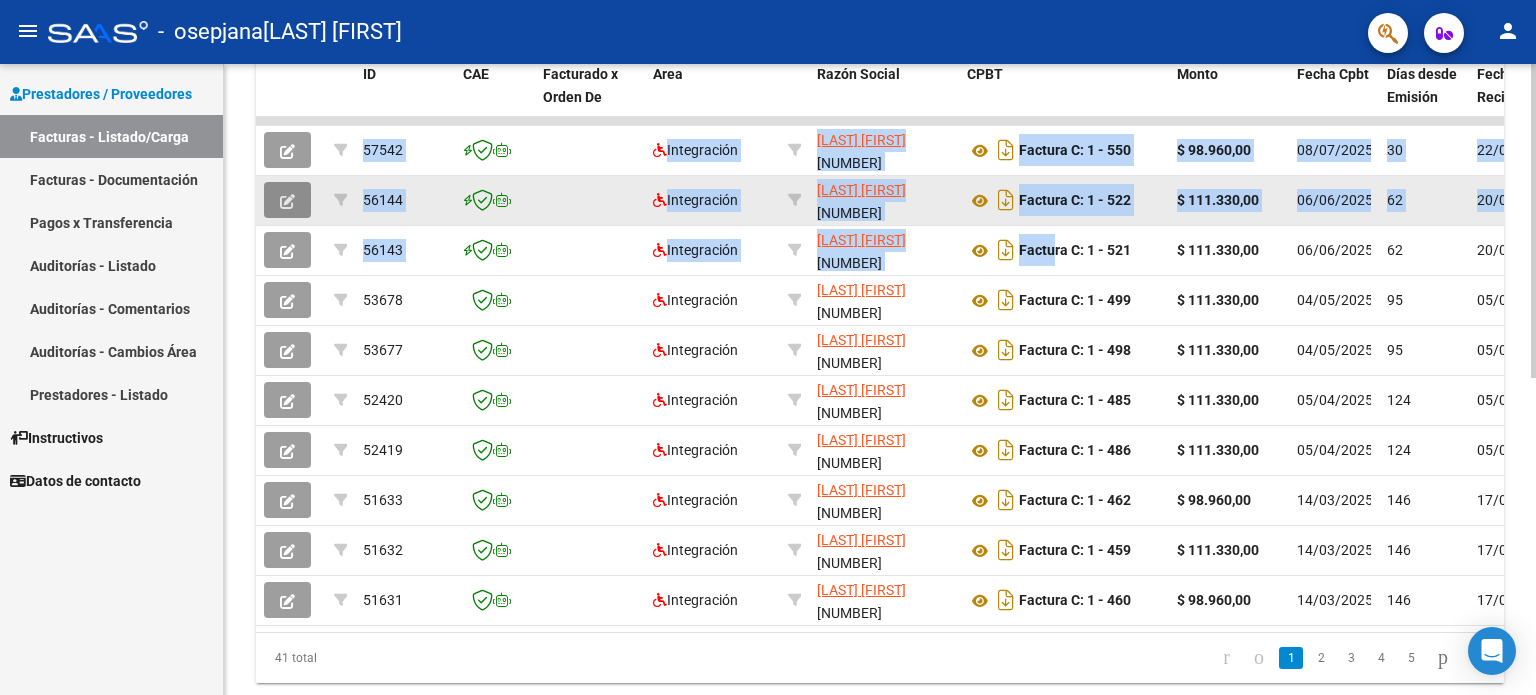click 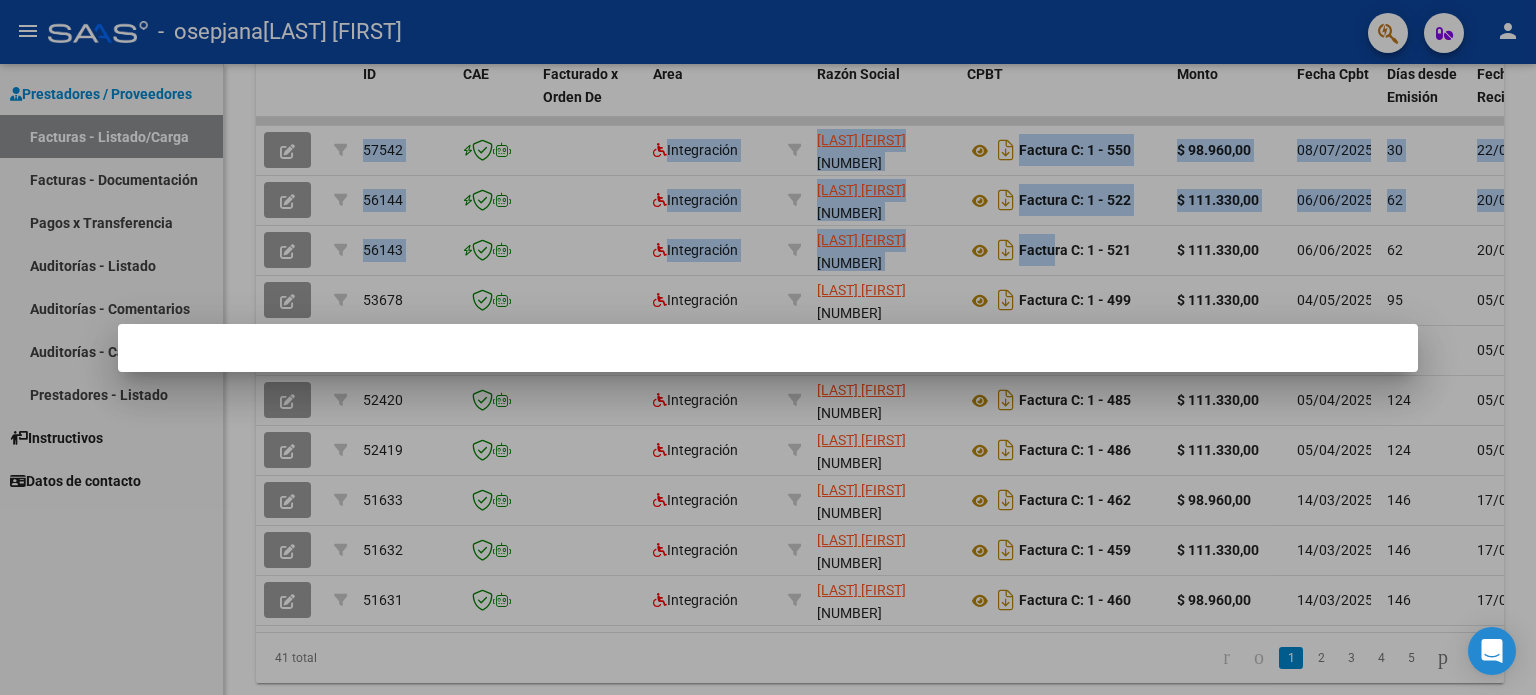 click at bounding box center [768, 347] 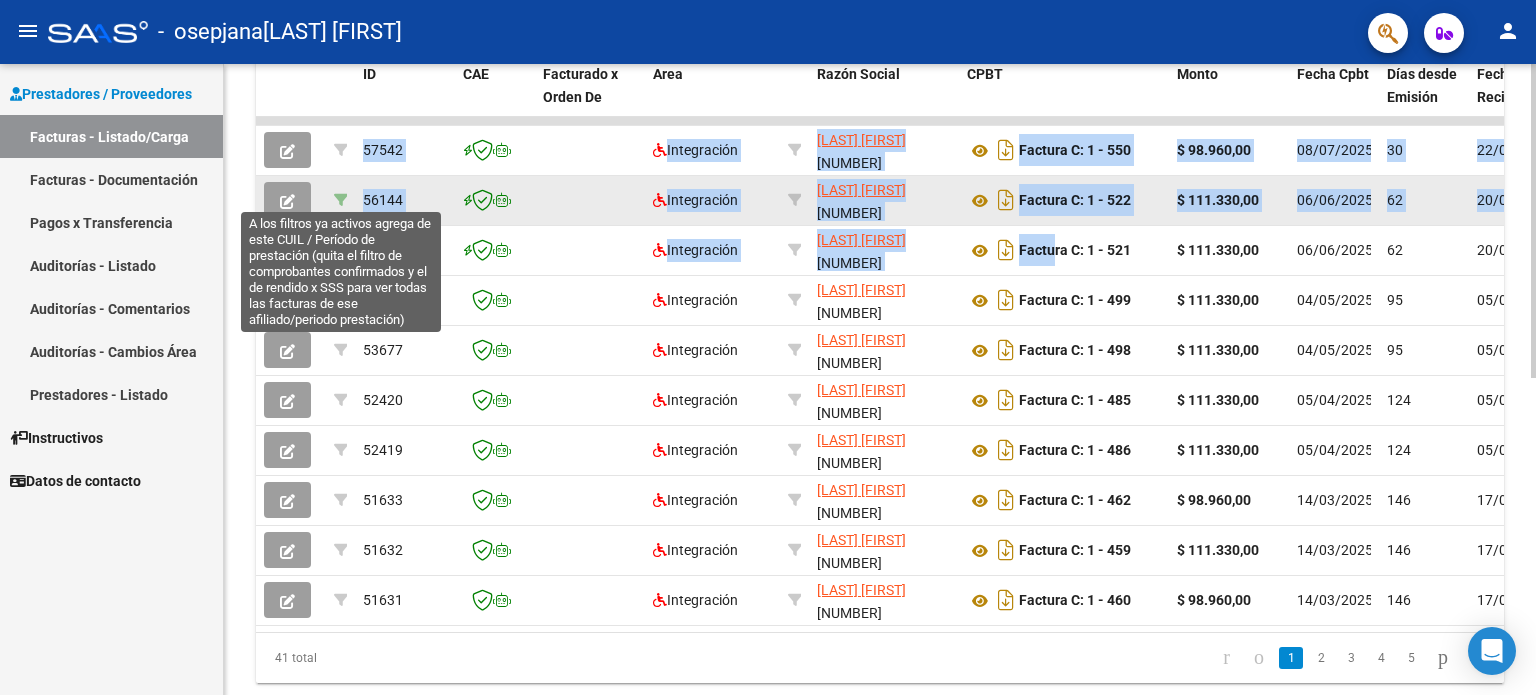 click 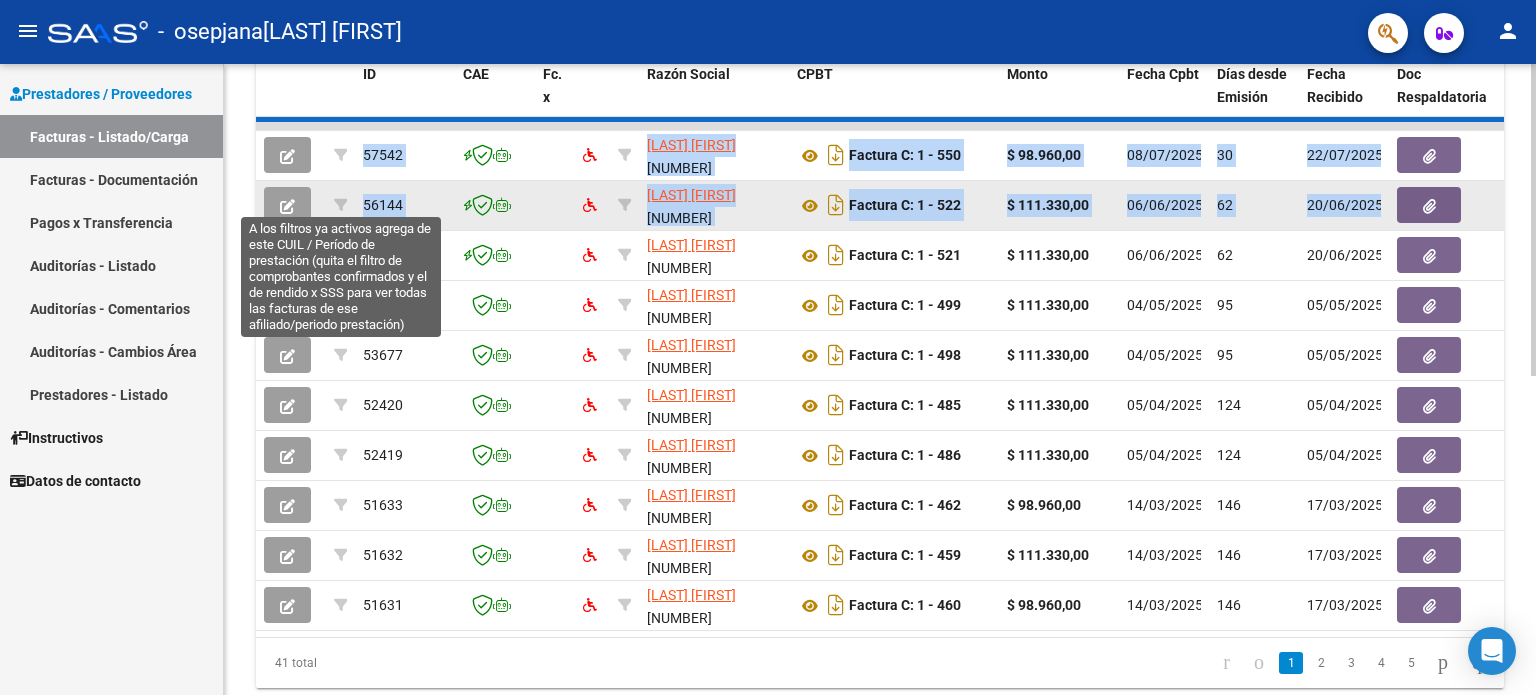 scroll, scrollTop: 188, scrollLeft: 0, axis: vertical 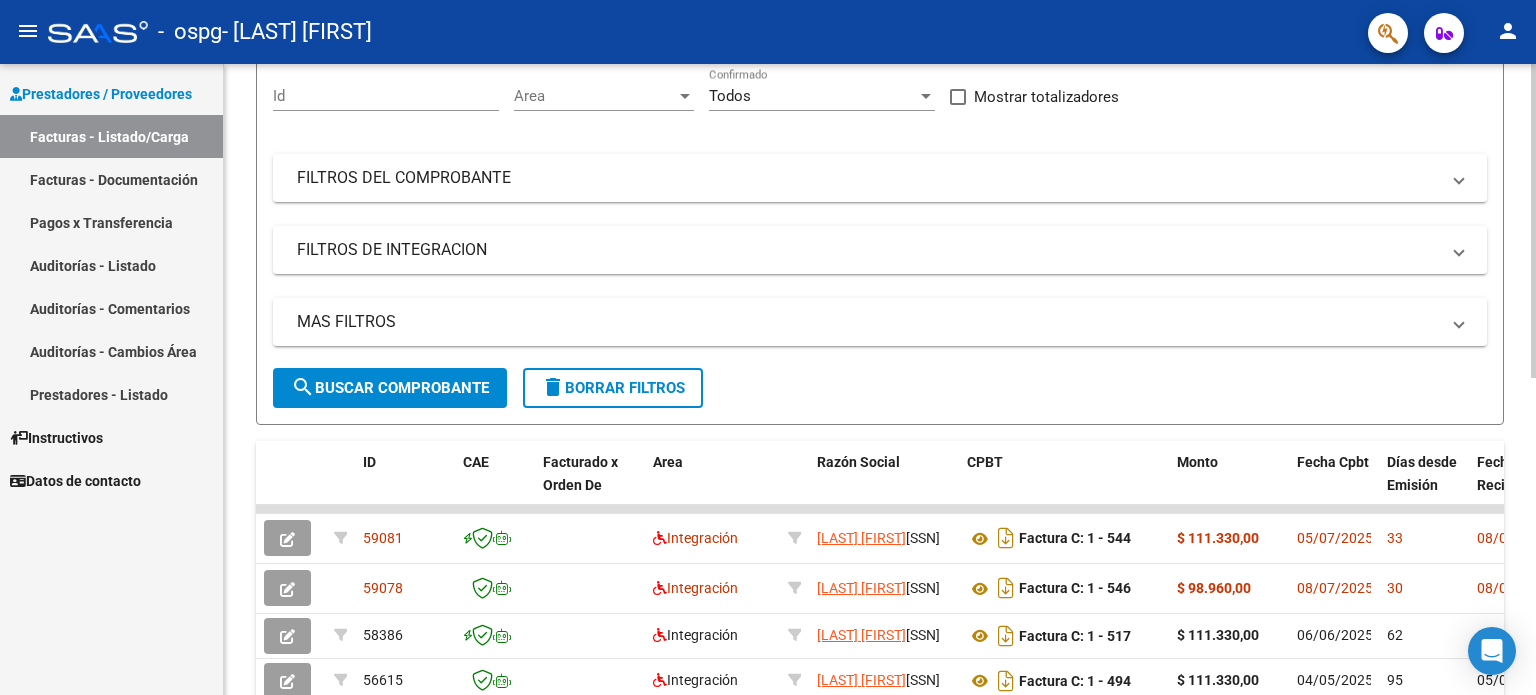 click 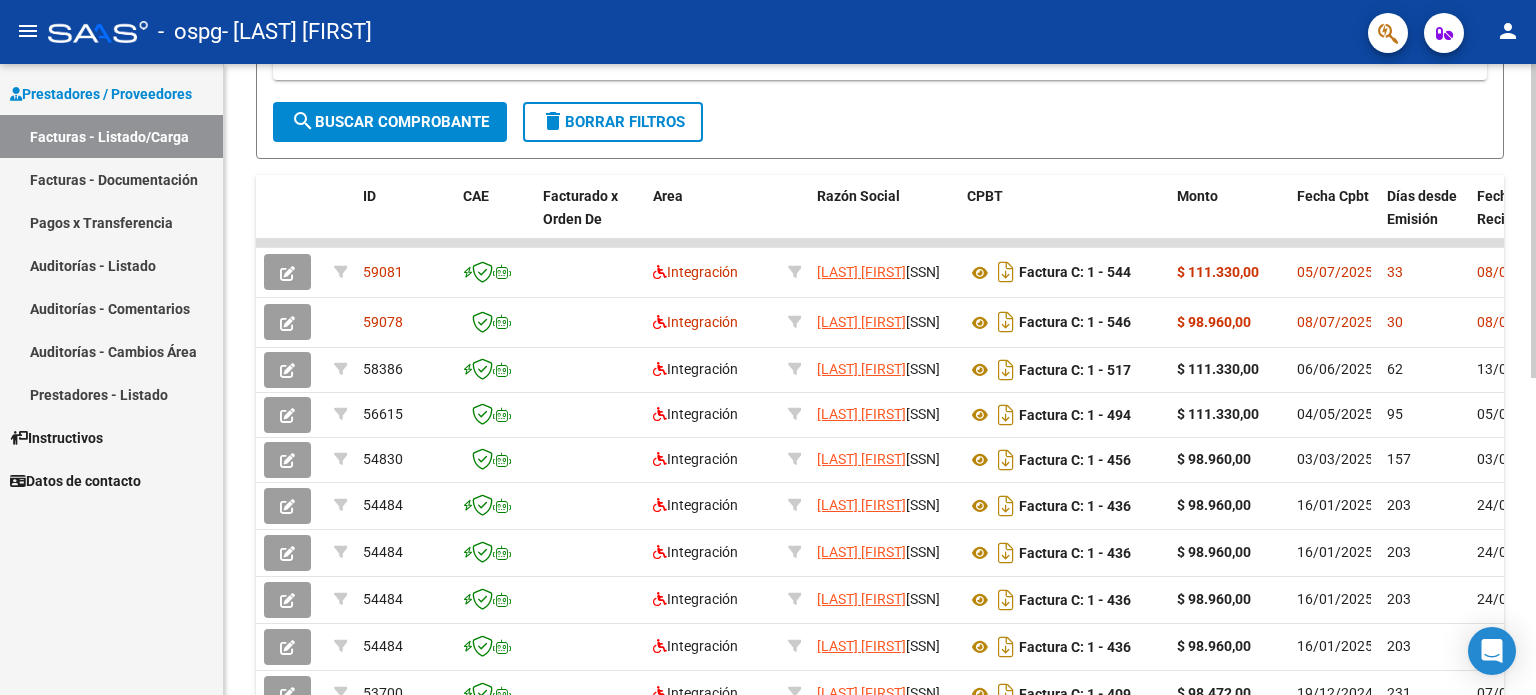 scroll, scrollTop: 454, scrollLeft: 0, axis: vertical 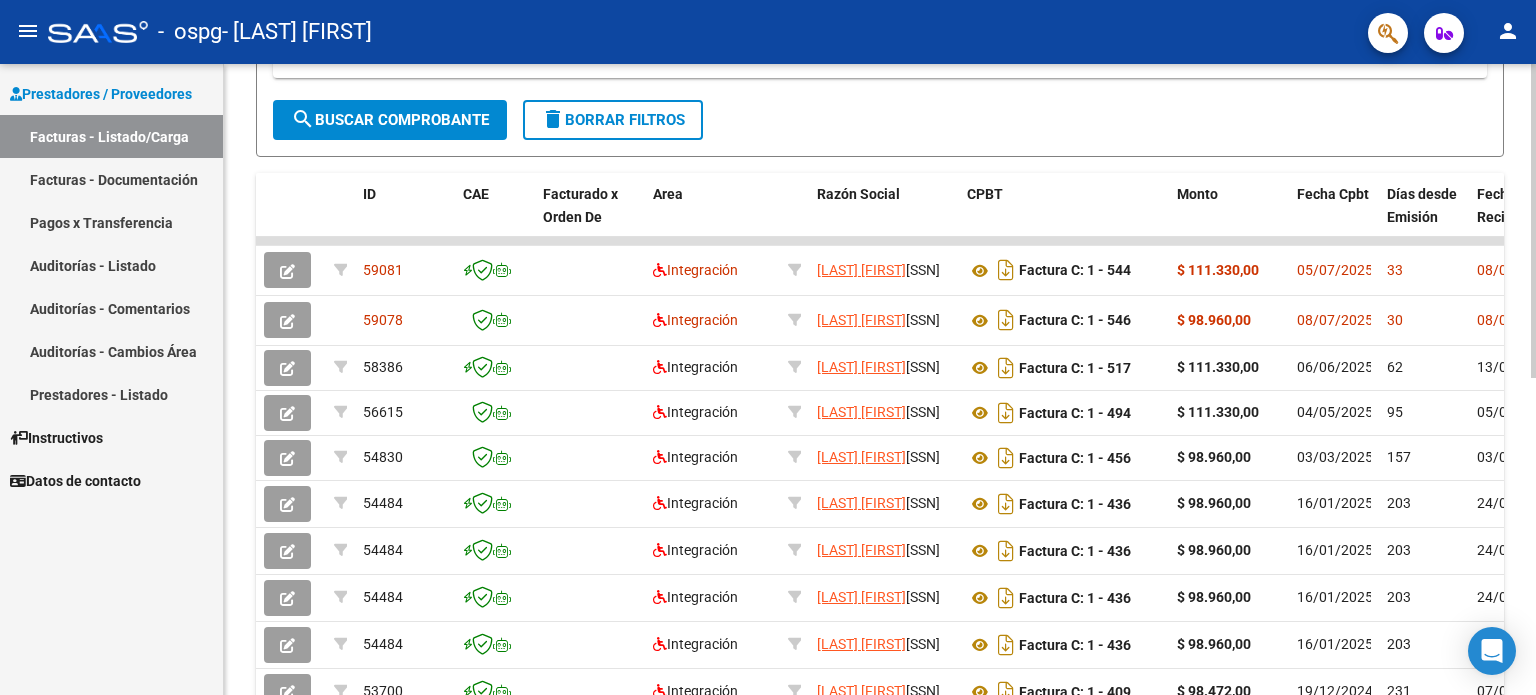 click 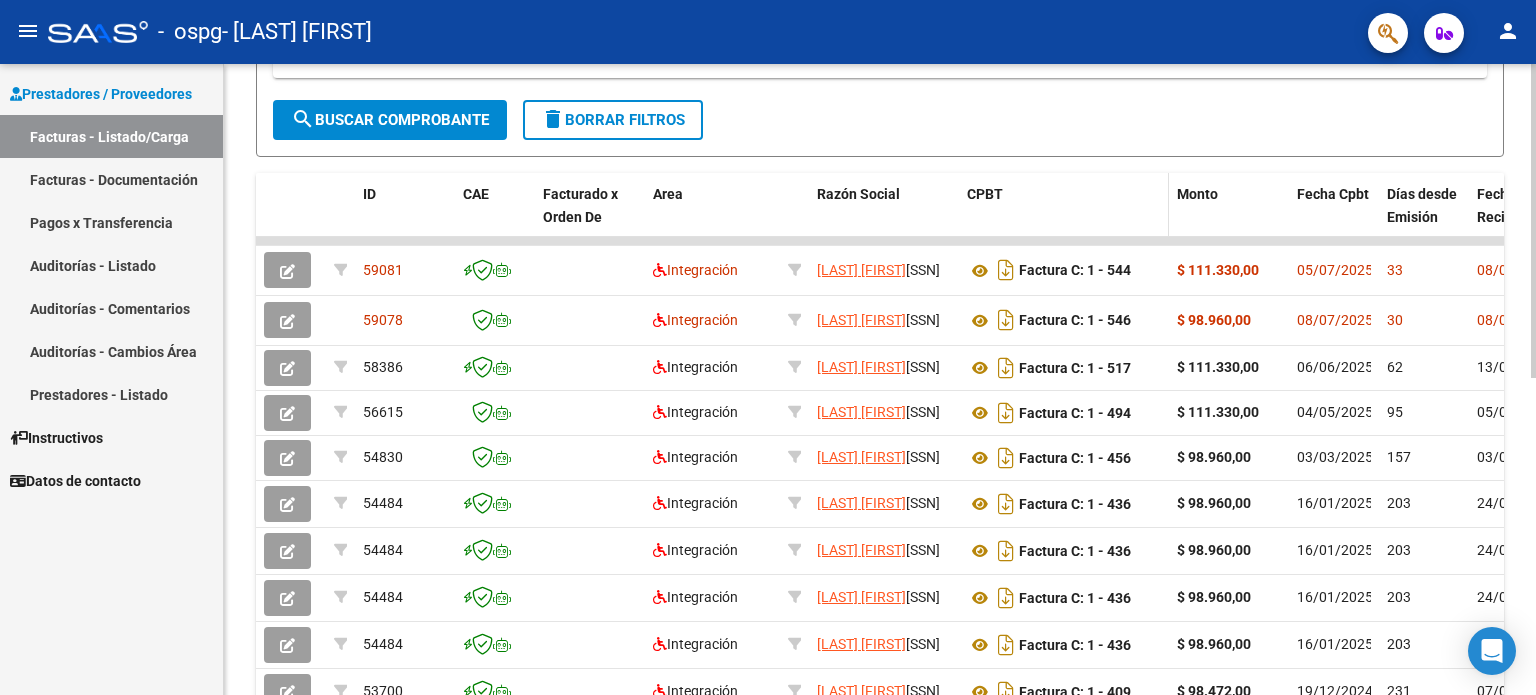 click on "CPBT" 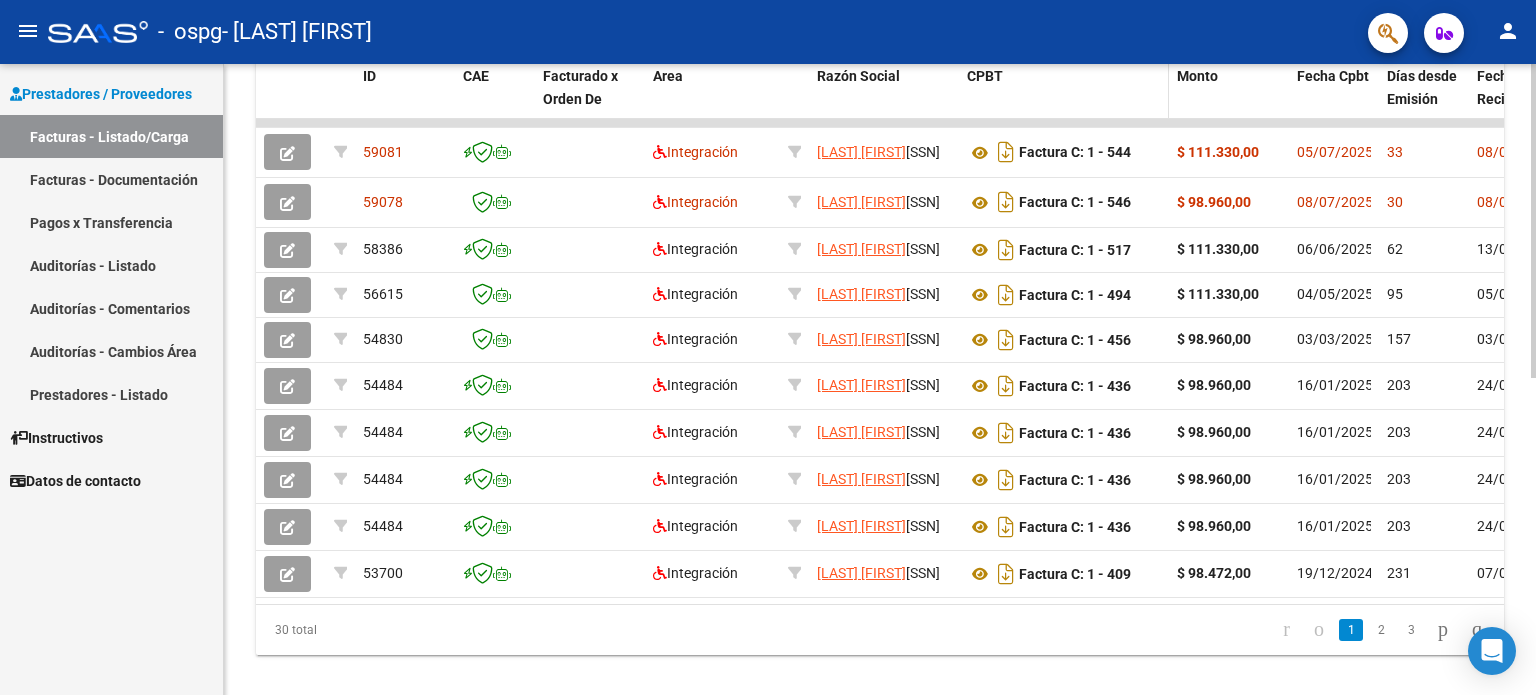 scroll, scrollTop: 574, scrollLeft: 0, axis: vertical 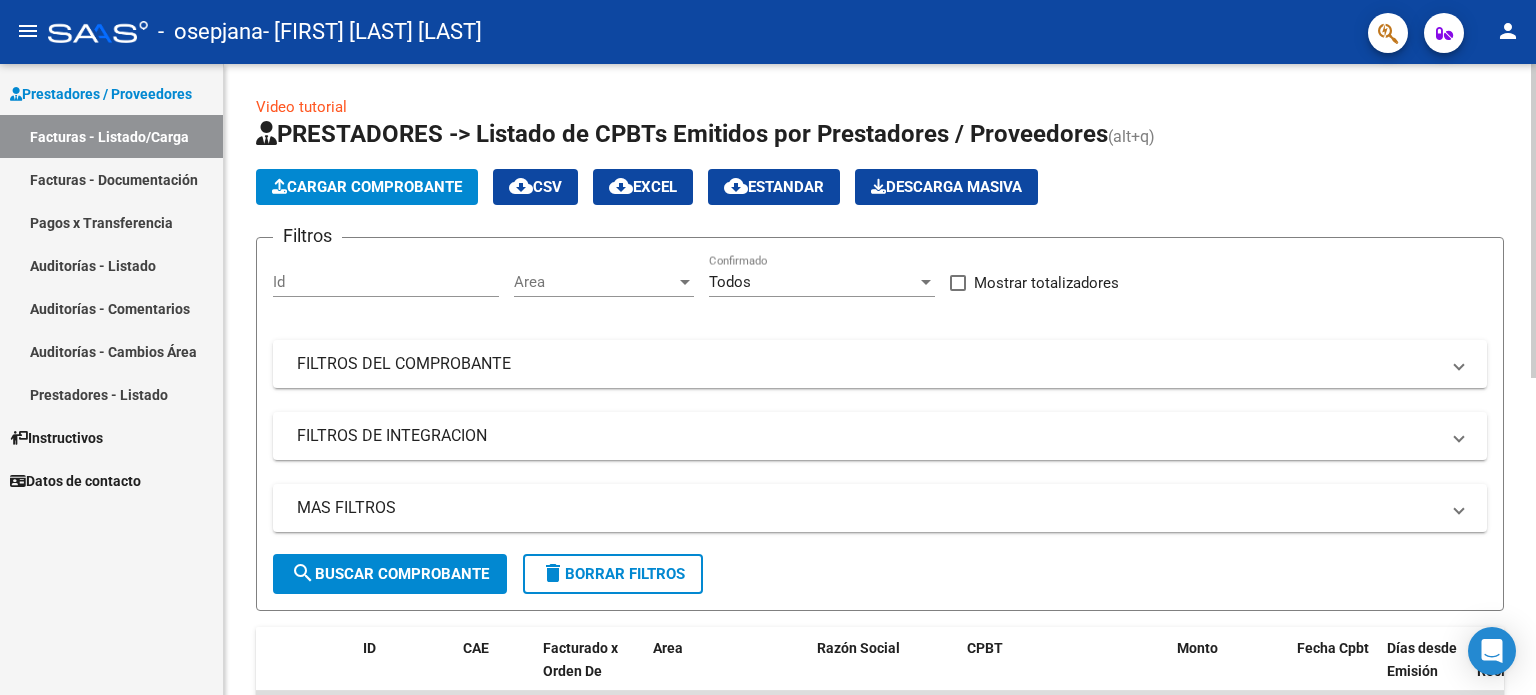 click on "PRESTADORES -> Listado de CPBTs Emitidos por Prestadores / Proveedores (alt+q)" 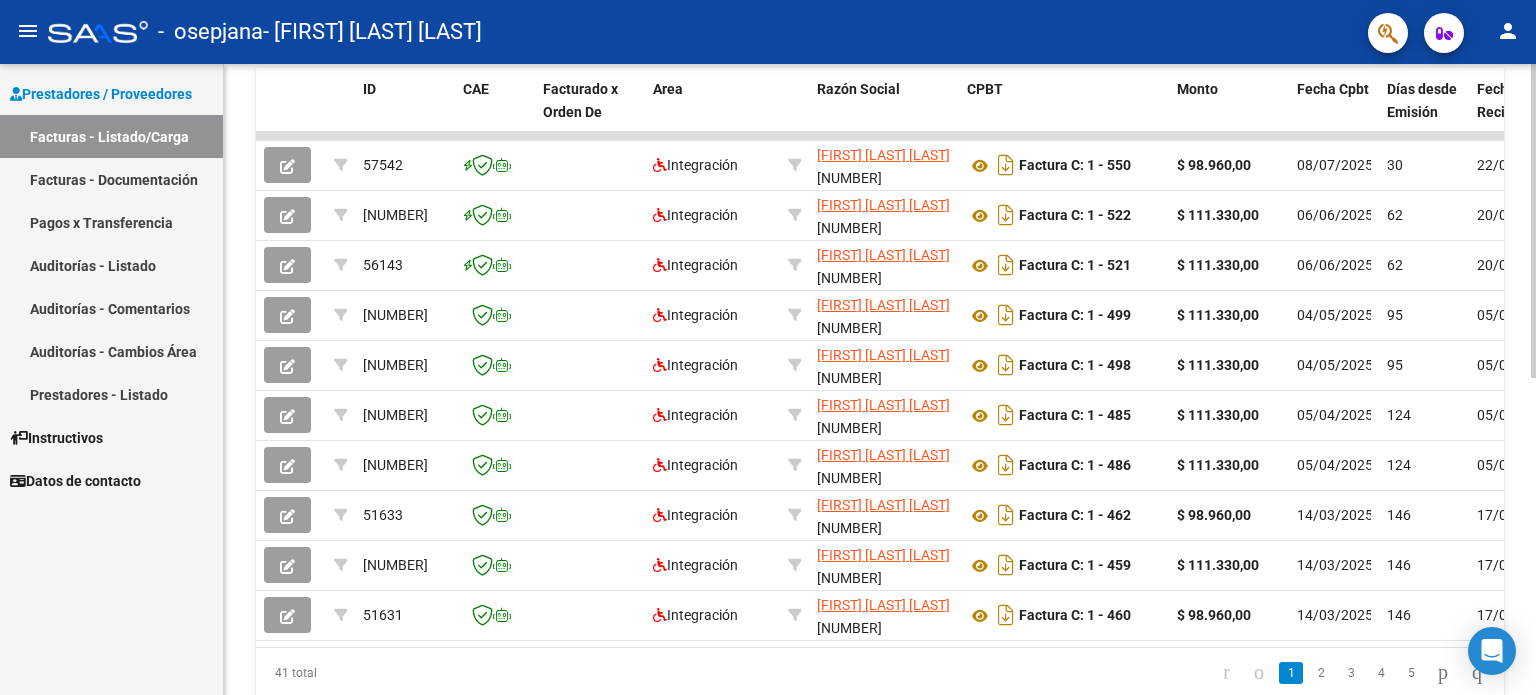 scroll, scrollTop: 560, scrollLeft: 0, axis: vertical 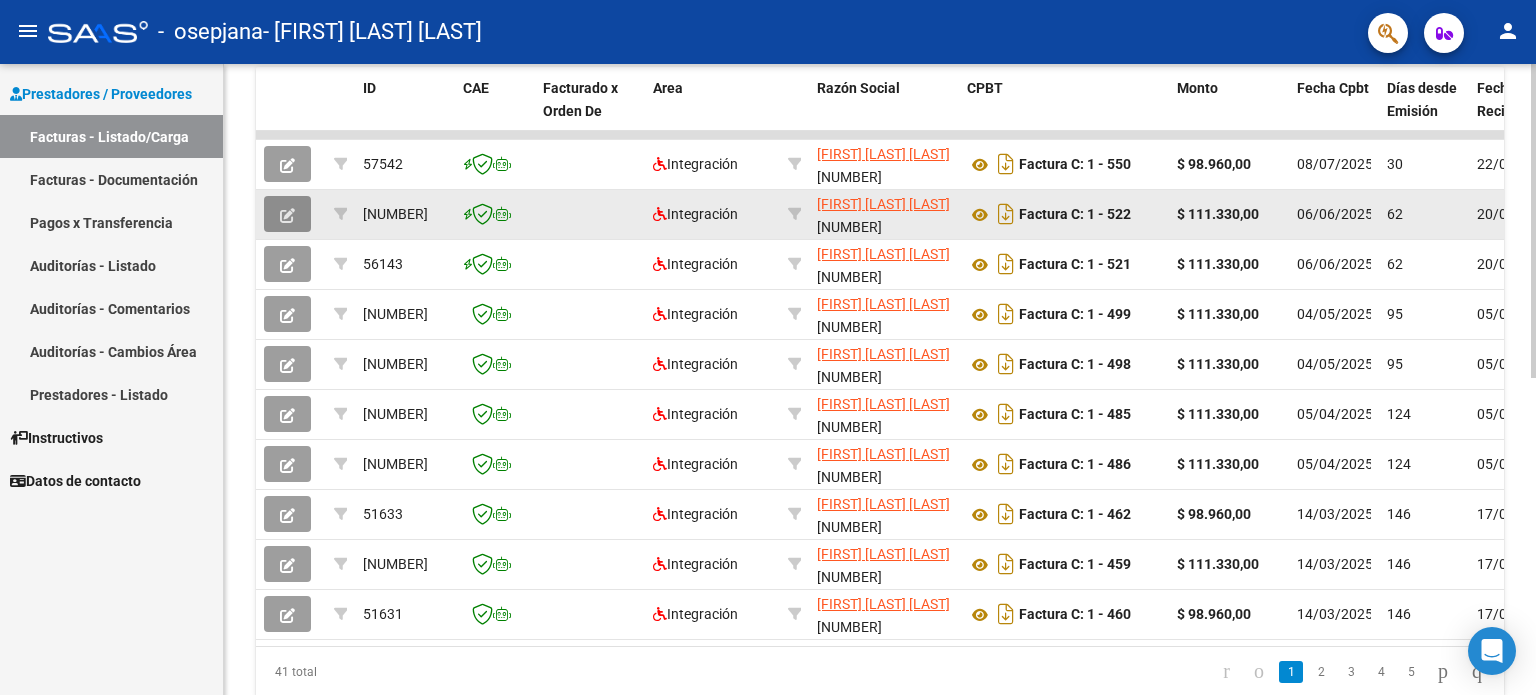 click 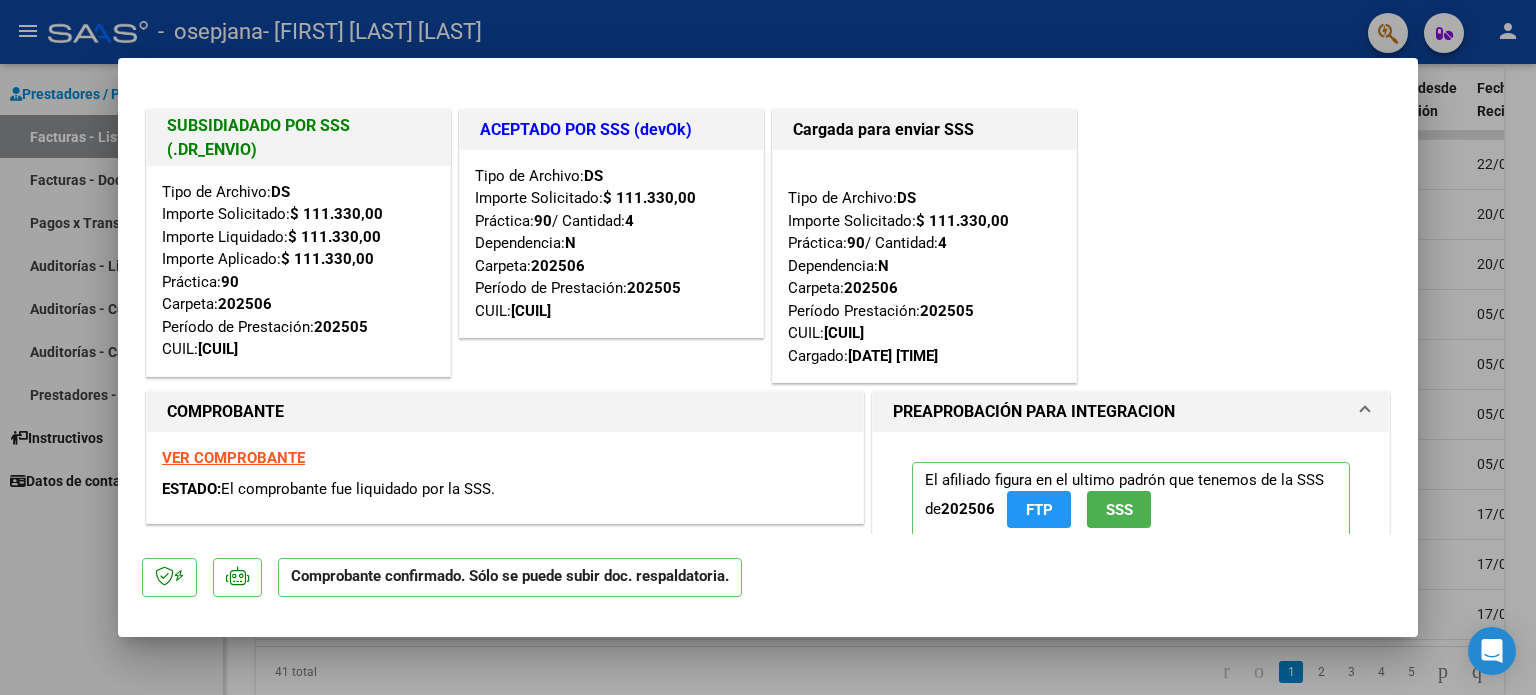 click at bounding box center [768, 347] 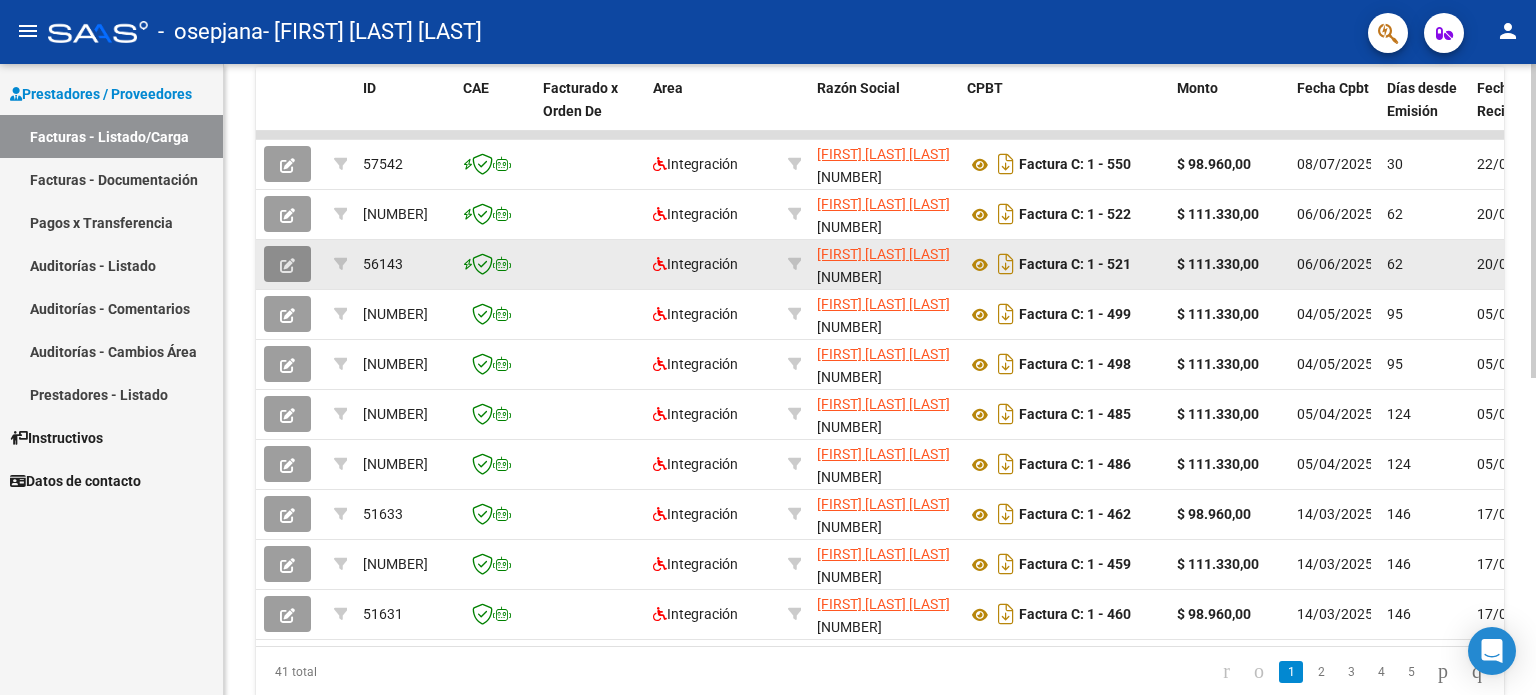 click 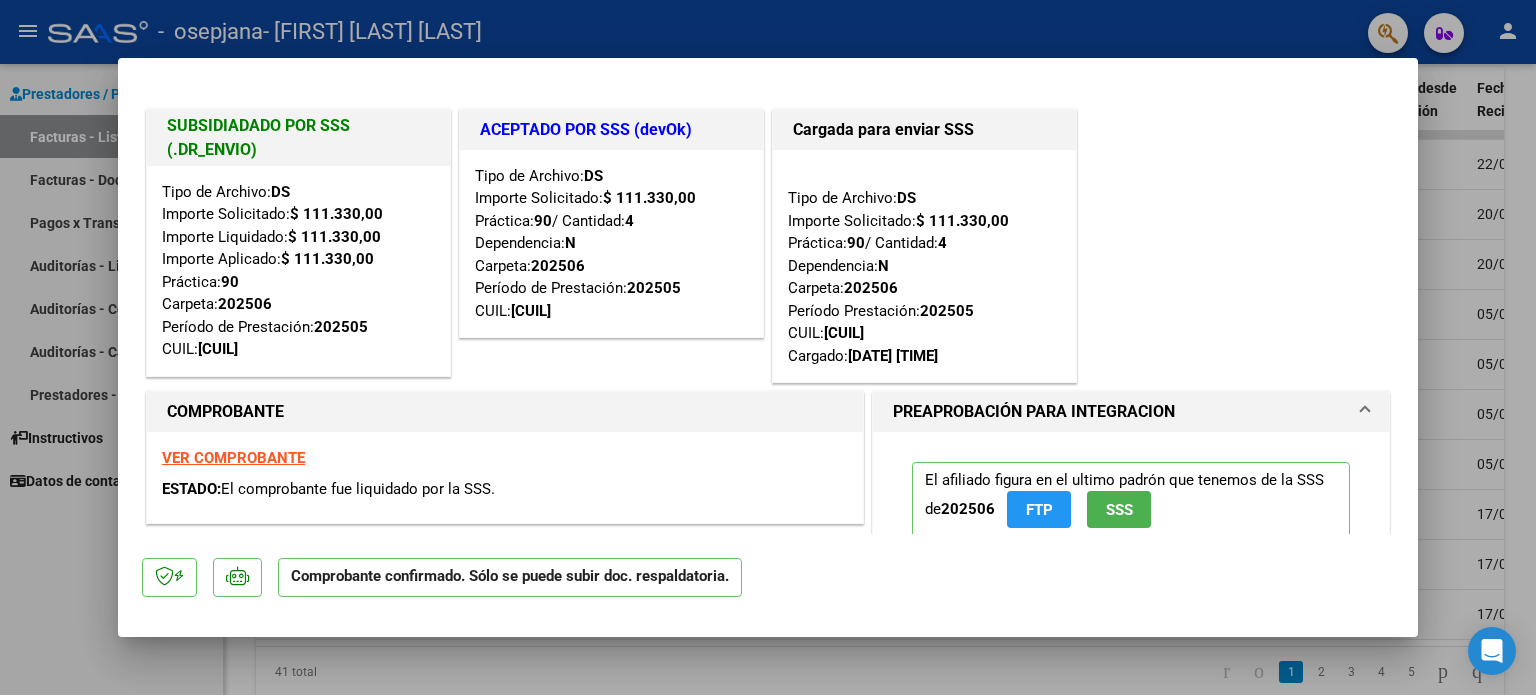 click at bounding box center (768, 347) 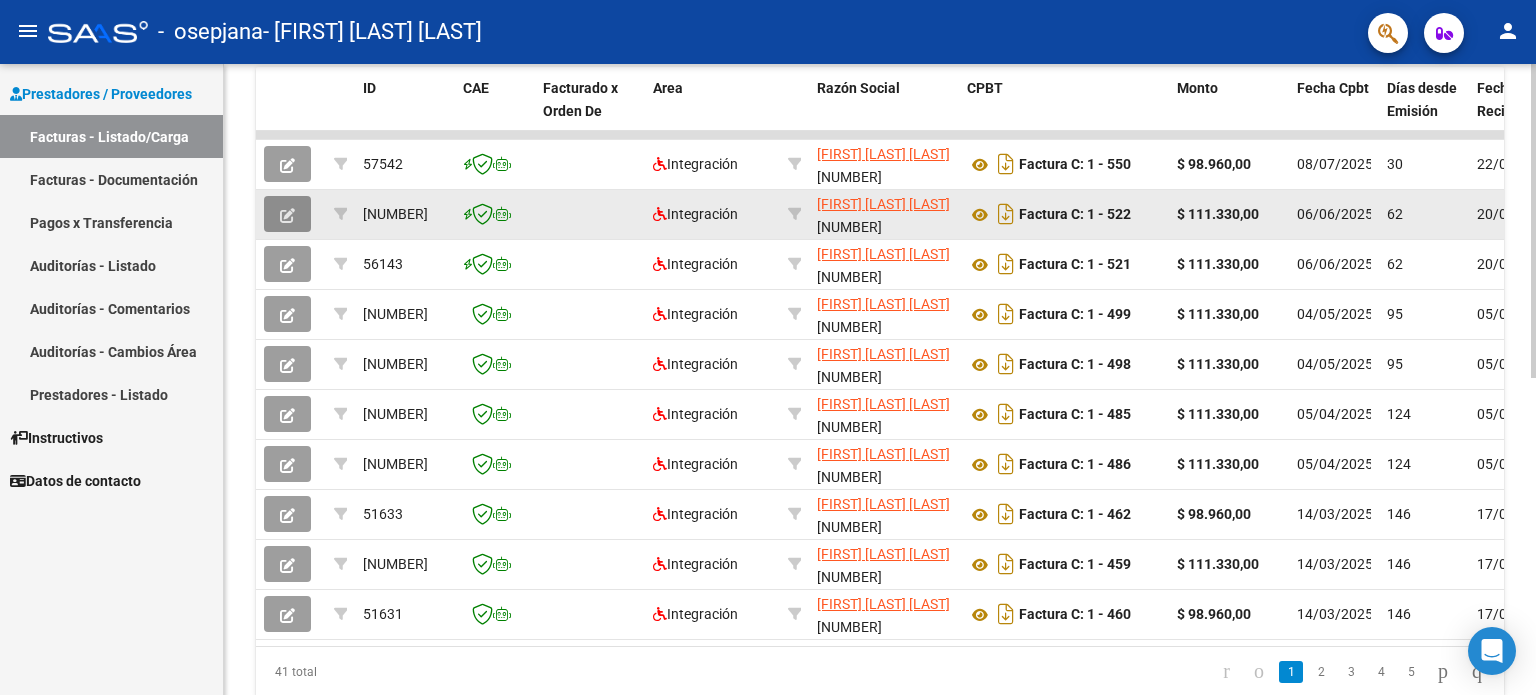click 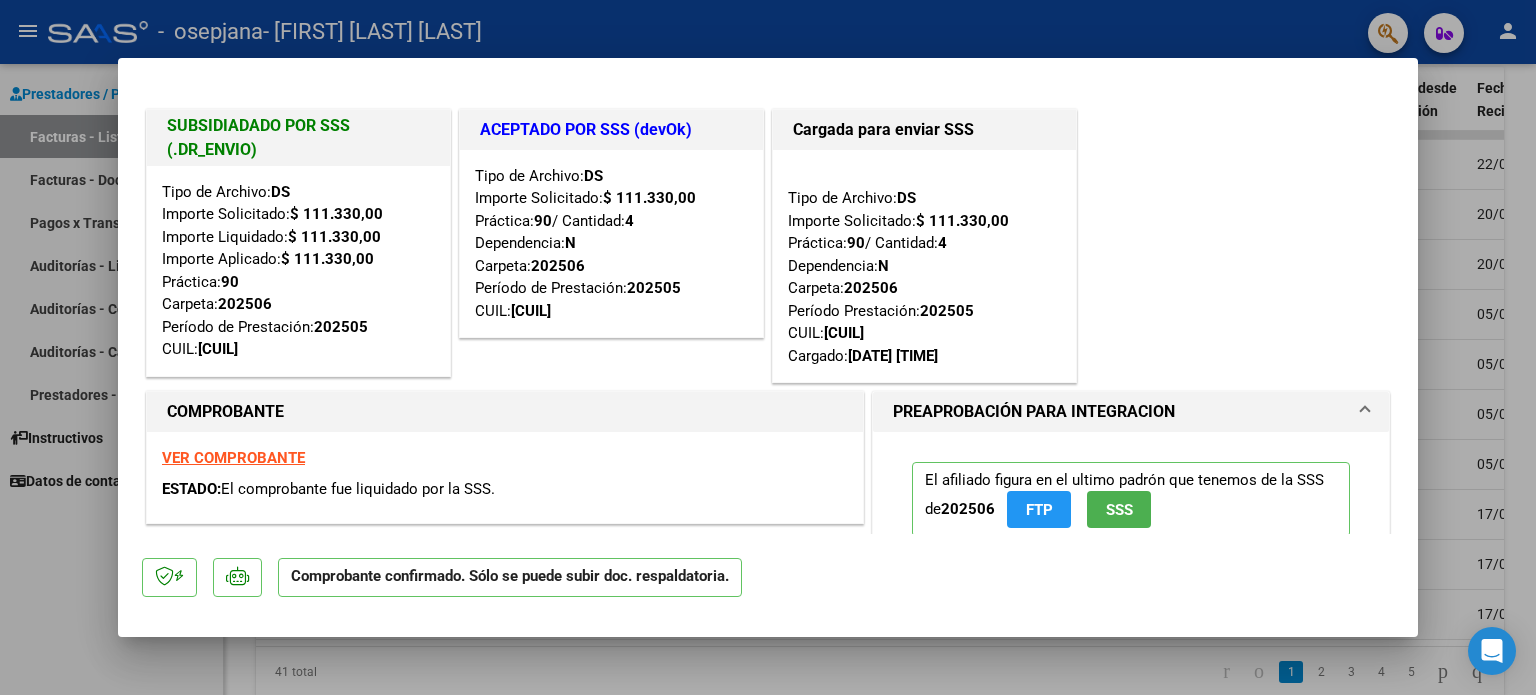 click at bounding box center [768, 347] 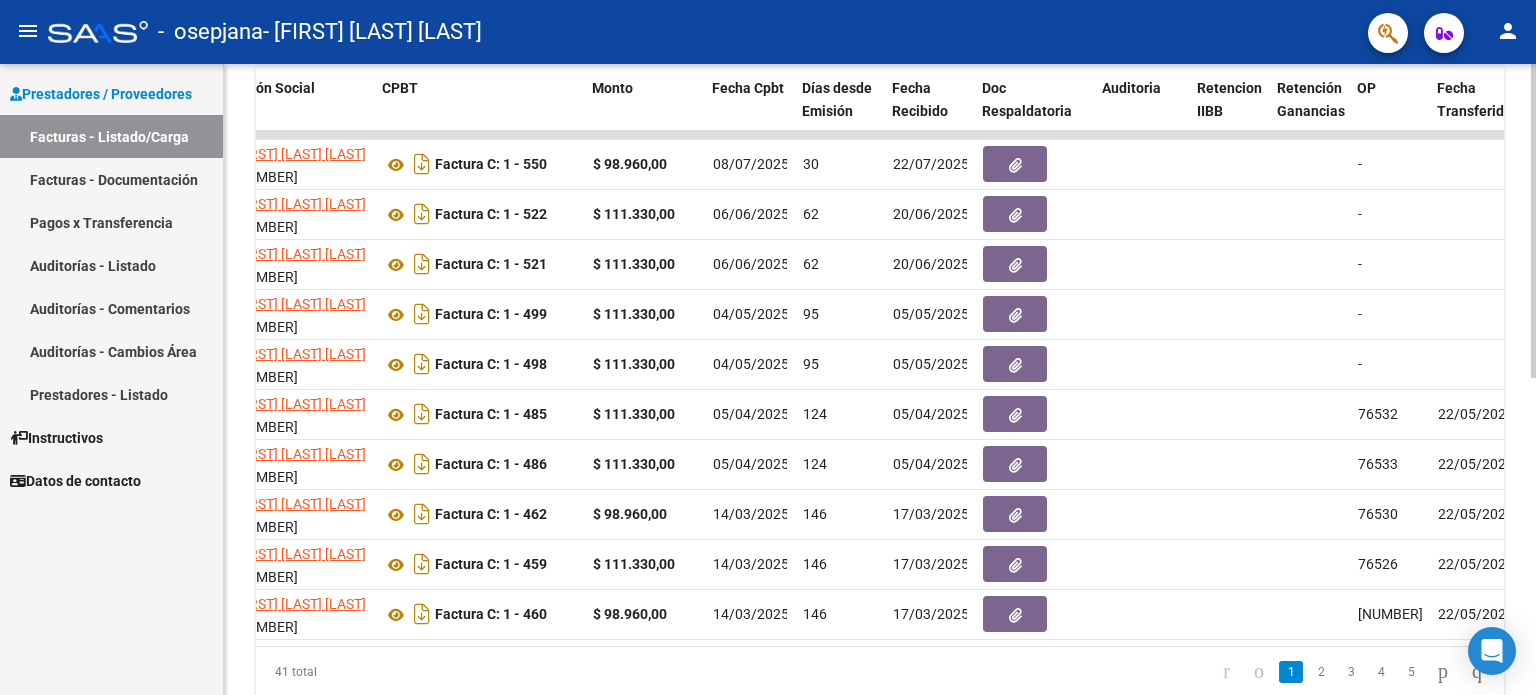 scroll, scrollTop: 0, scrollLeft: 581, axis: horizontal 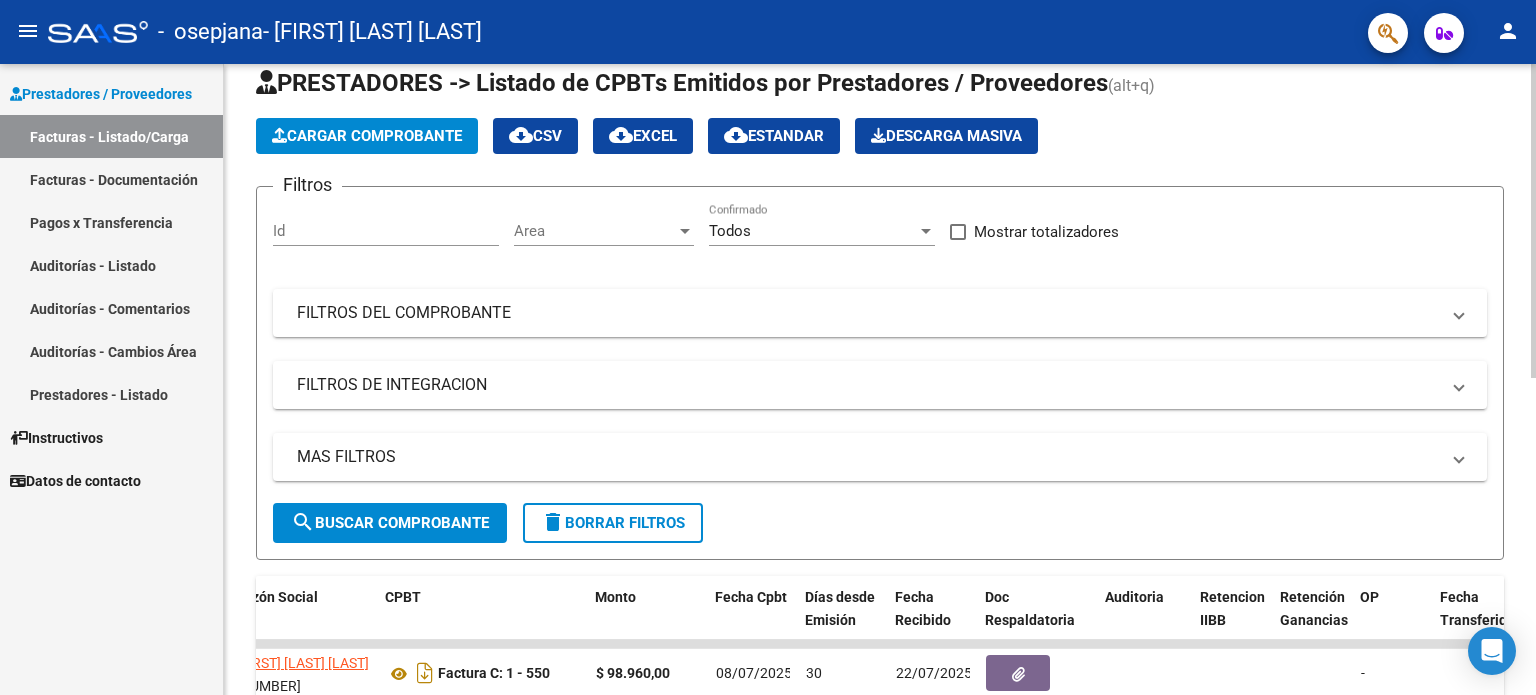 click on "Video tutorial   PRESTADORES -> Listado de CPBTs Emitidos por Prestadores / Proveedores (alt+q)   Cargar Comprobante
cloud_download  CSV  cloud_download  EXCEL  cloud_download  Estandar   Descarga Masiva
Filtros Id Area Area Todos Confirmado   Mostrar totalizadores   FILTROS DEL COMPROBANTE  Comprobante Tipo Comprobante Tipo Start date – End date Fec. Comprobante Desde / Hasta Días Emisión Desde(cant. días) Días Emisión Hasta(cant. días) CUIT / Razón Social Pto. Venta Nro. Comprobante Código SSS CAE Válido CAE Válido Todos Cargado Módulo Hosp. Todos Tiene facturacion Apócrifa Hospital Refes  FILTROS DE INTEGRACION  Período De Prestación Campos del Archivo de Rendición Devuelto x SSS (dr_envio) Todos Rendido x SSS (dr_envio) Tipo de Registro Tipo de Registro Período Presentación Período Presentación Campos del Legajo Asociado (preaprobación) Afiliado Legajo (cuil/nombre) Todos Solo facturas preaprobadas  MAS FILTROS  Todos Con Doc. Respaldatoria Todos Con Trazabilidad Todos – –" 